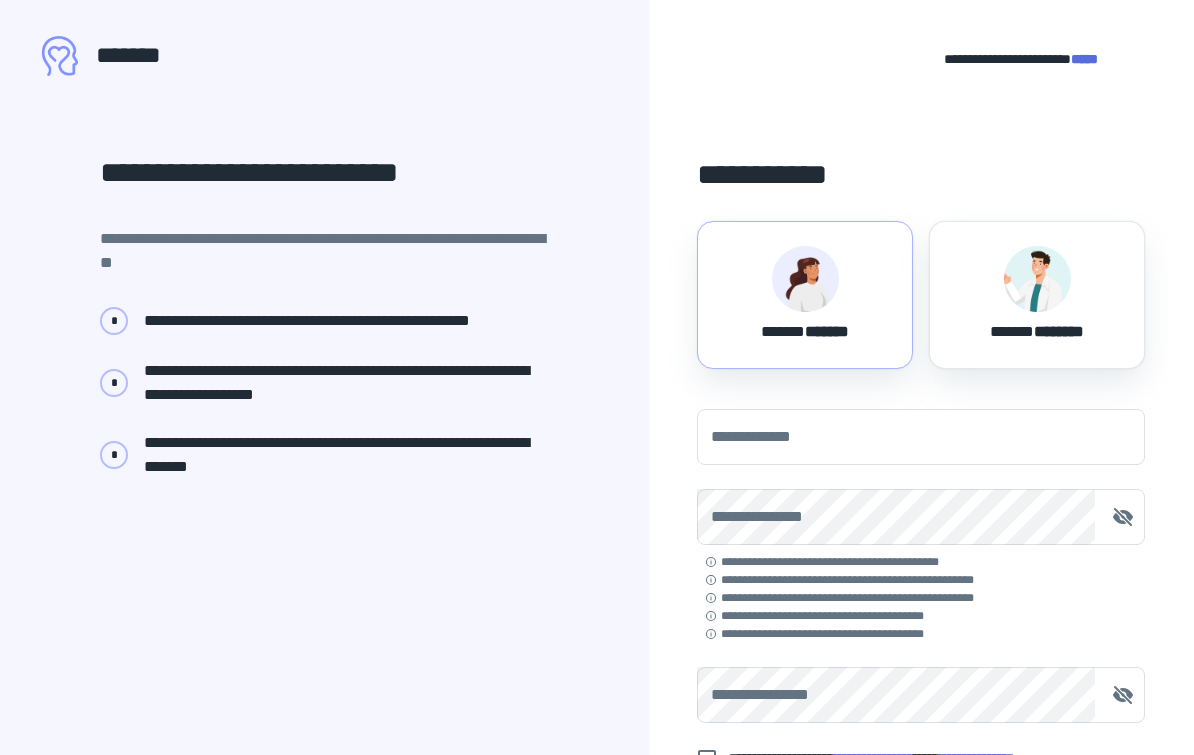 scroll, scrollTop: 0, scrollLeft: 0, axis: both 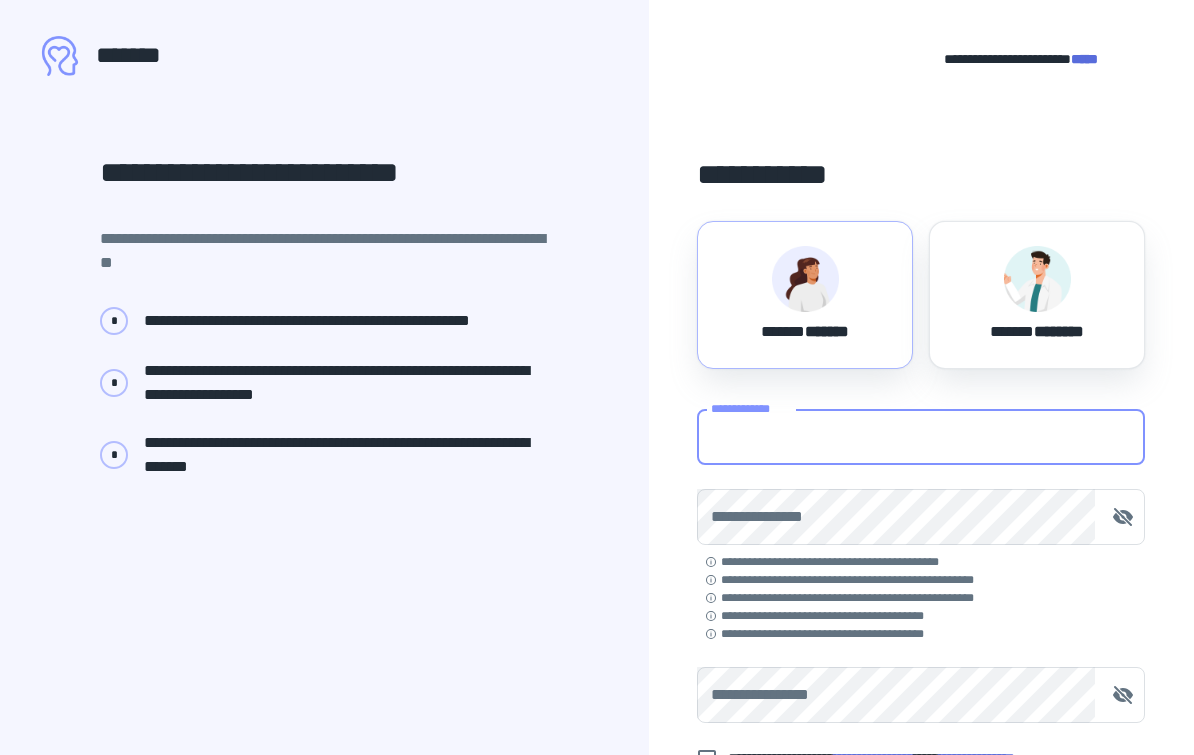 click on "**********" at bounding box center (921, 437) 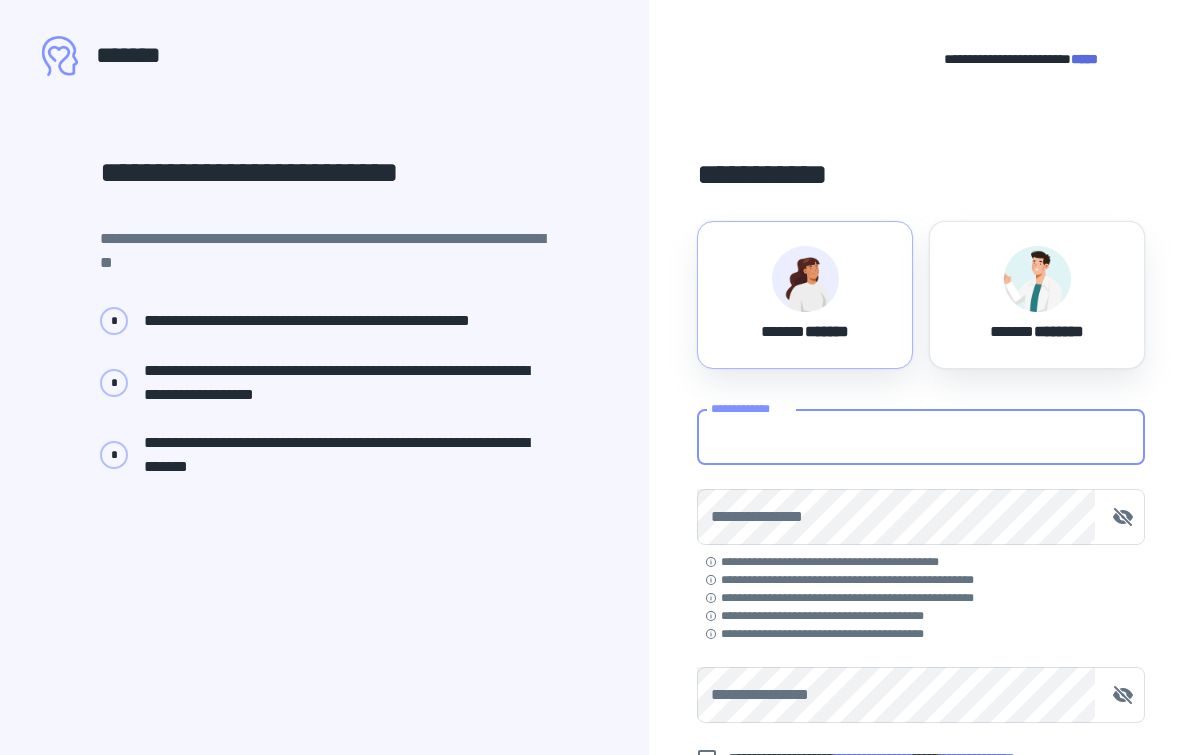 type on "**********" 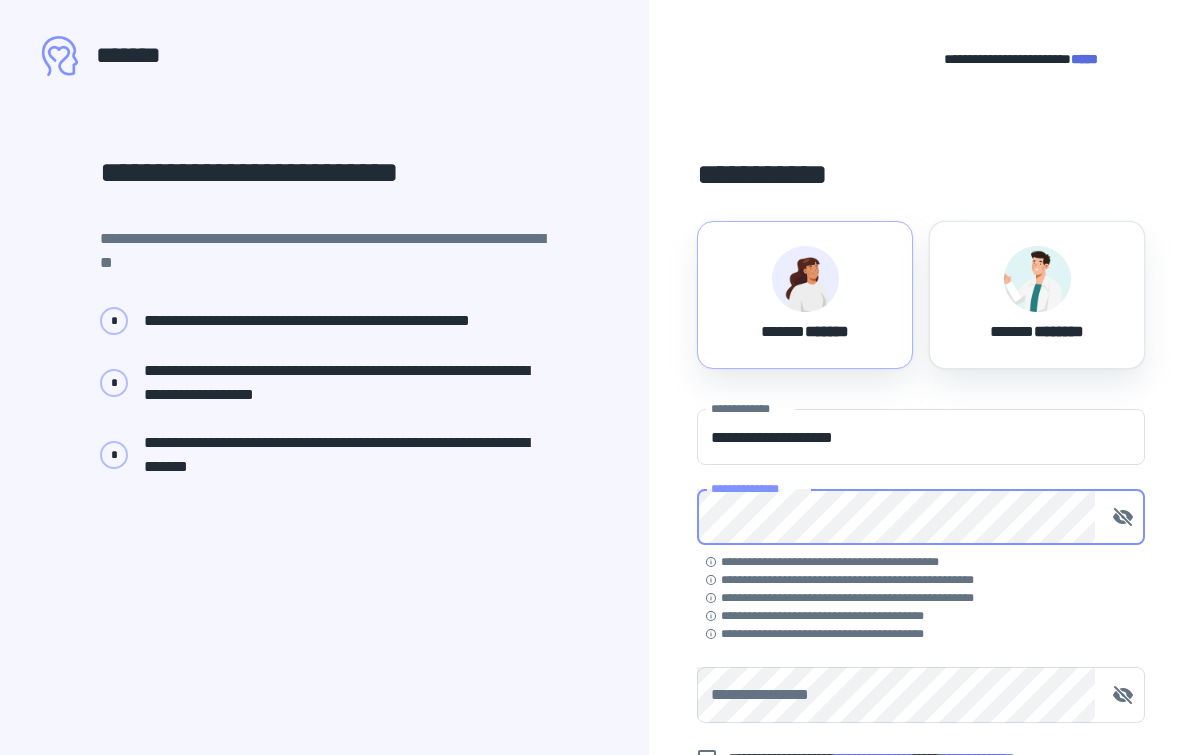 click on "[FIRST] [LAST] [STREET] [CITY], [STATE] [ZIP]" at bounding box center (921, 630) 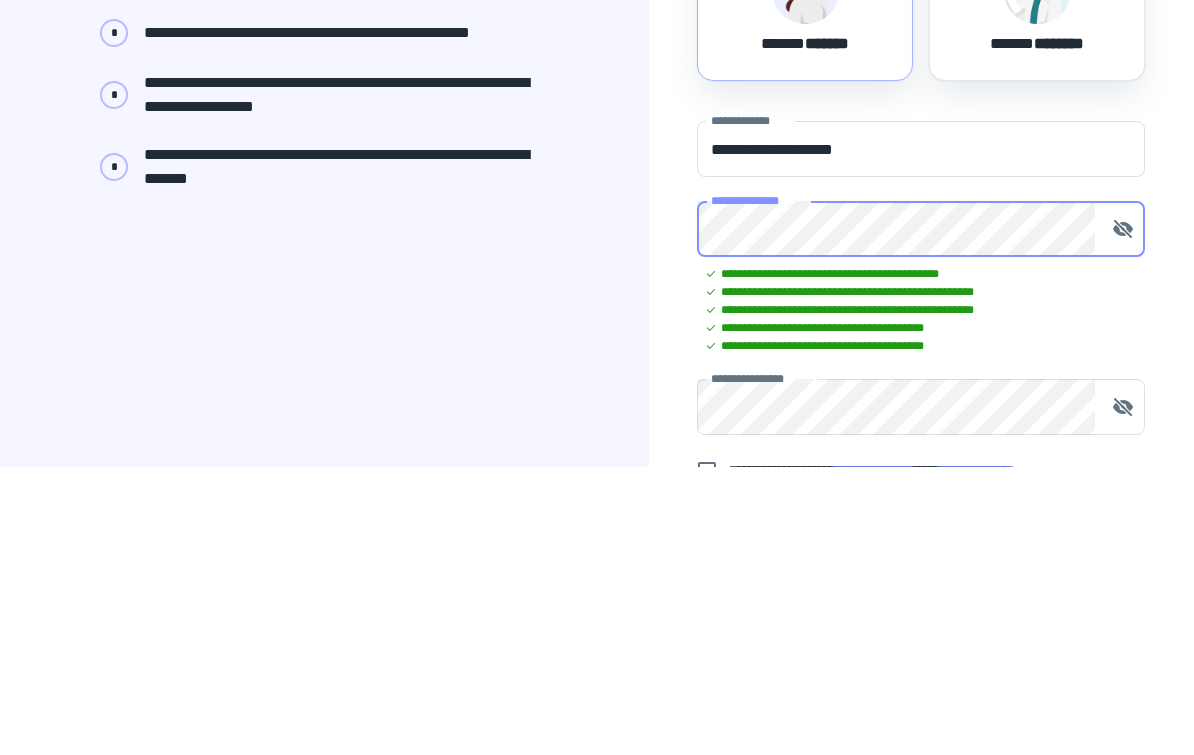 scroll, scrollTop: 225, scrollLeft: 0, axis: vertical 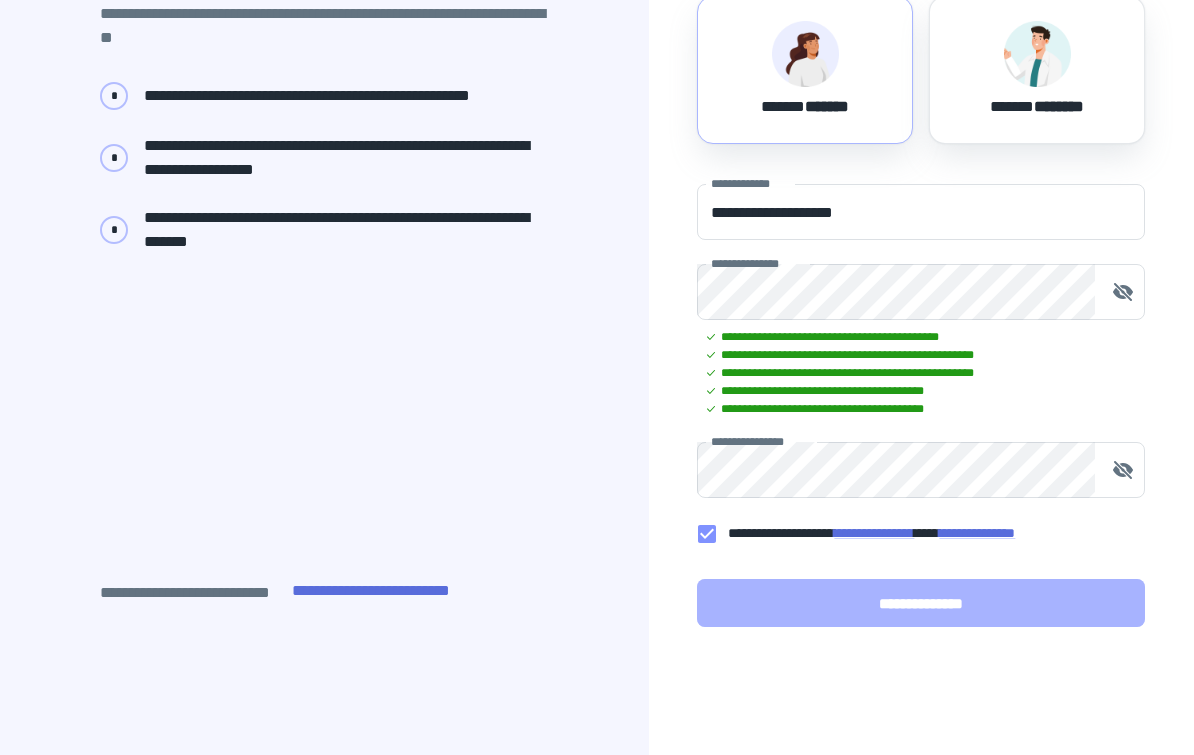 click on "**********" at bounding box center (921, 603) 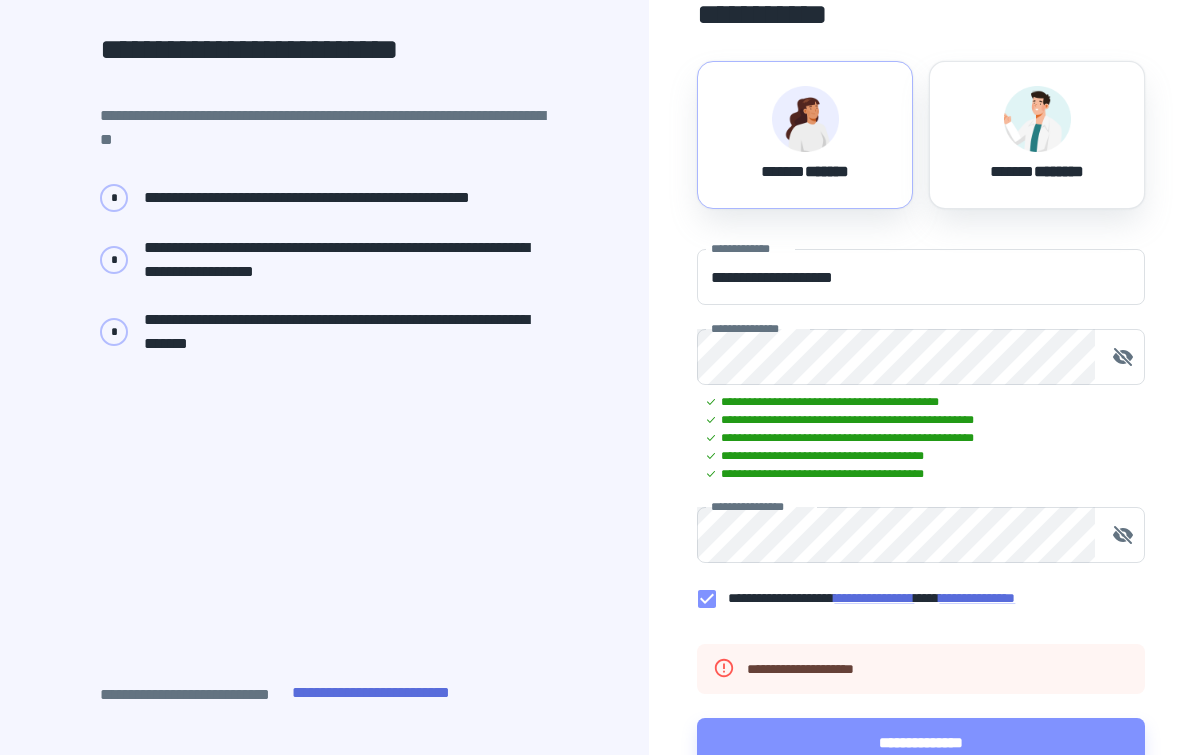 scroll, scrollTop: 0, scrollLeft: 0, axis: both 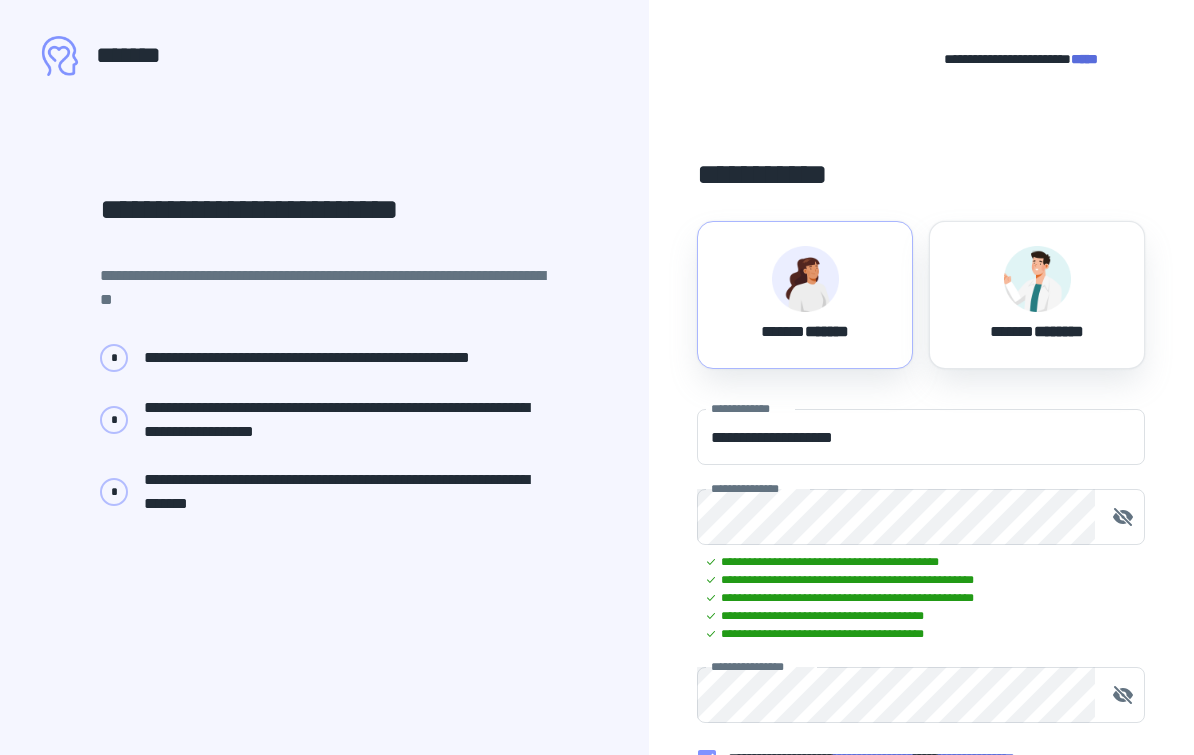 click on "*****" at bounding box center [1084, 59] 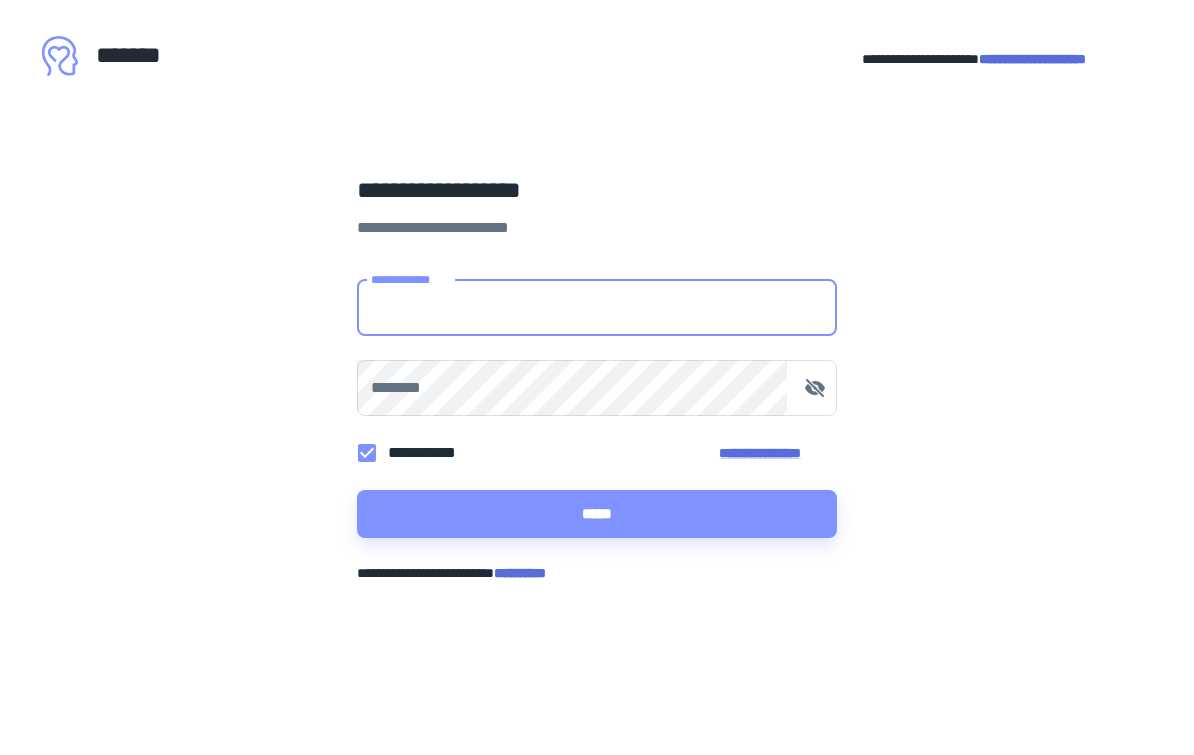 type on "**********" 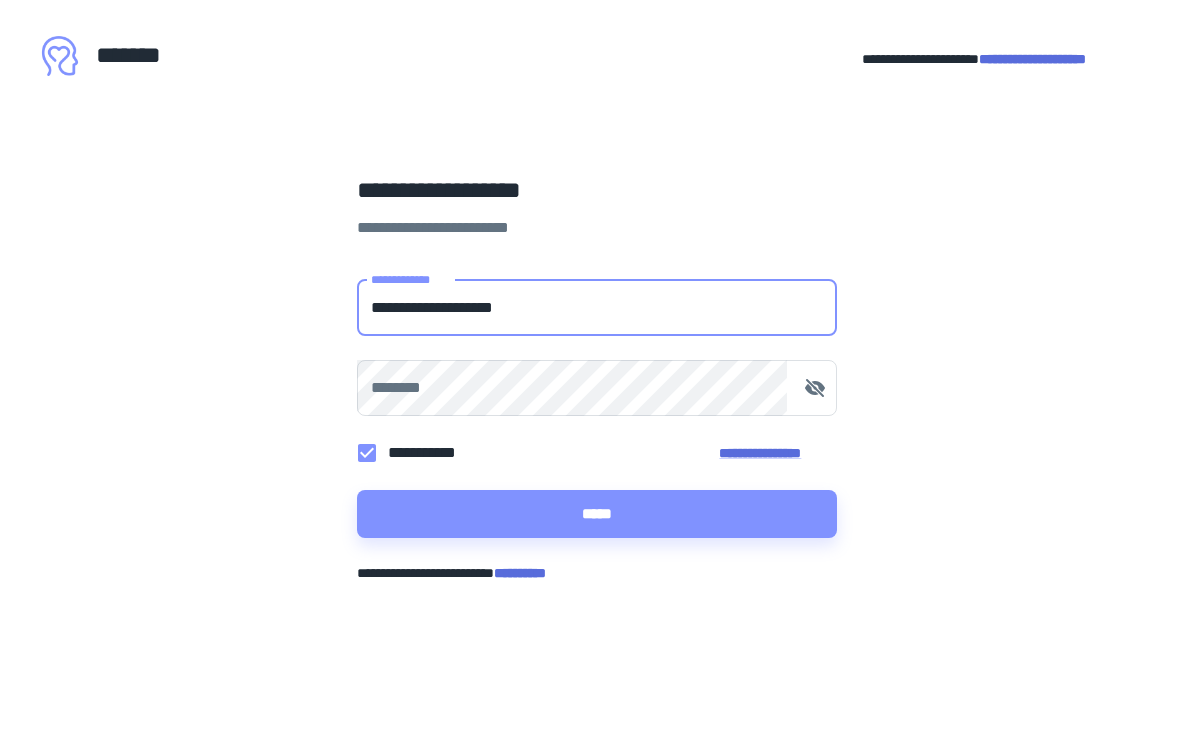 click on "*****" at bounding box center (597, 514) 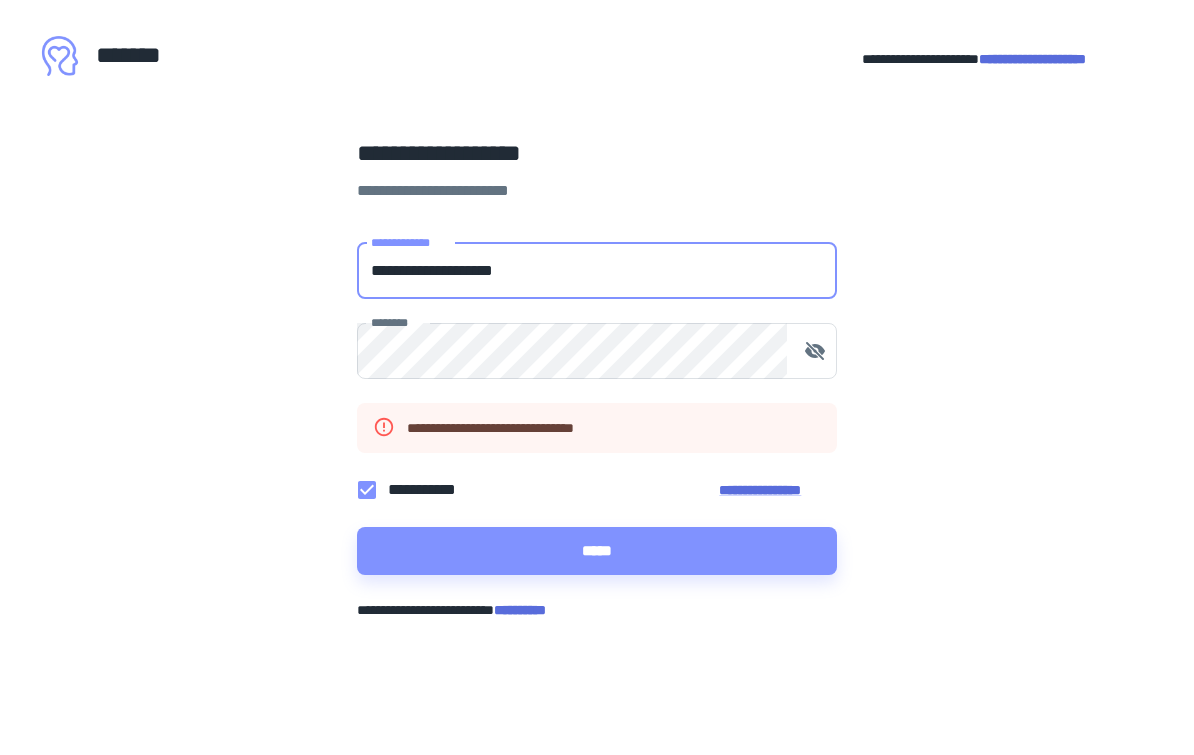 click on "[FIRST] [LAST] [STREET] [CITY], [STATE] [ZIP]" at bounding box center (597, 409) 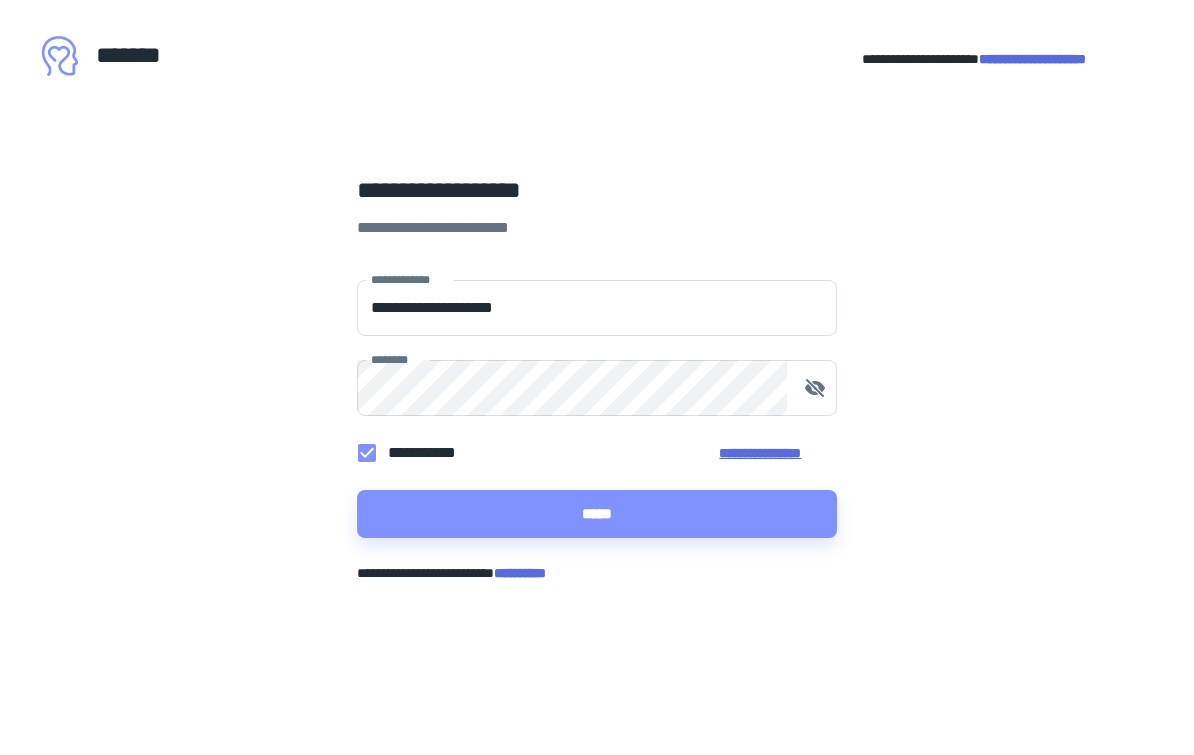 click on "**********" at bounding box center (778, 453) 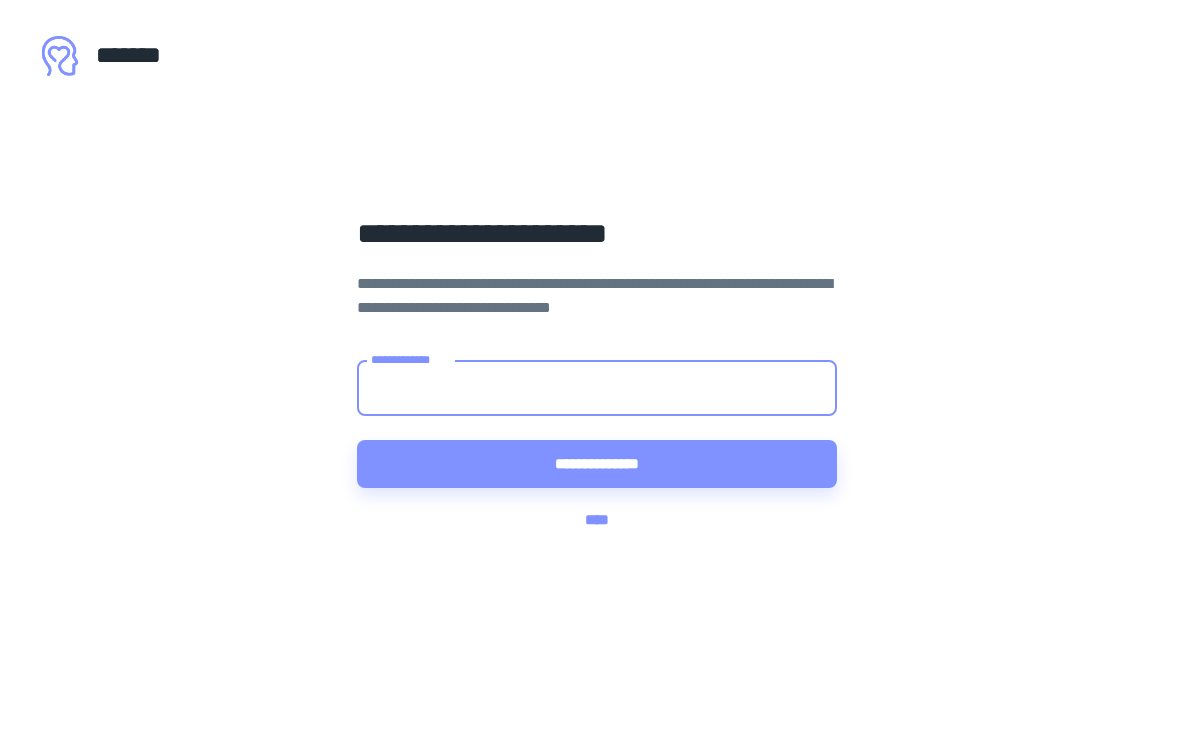 click on "**********" at bounding box center [597, 388] 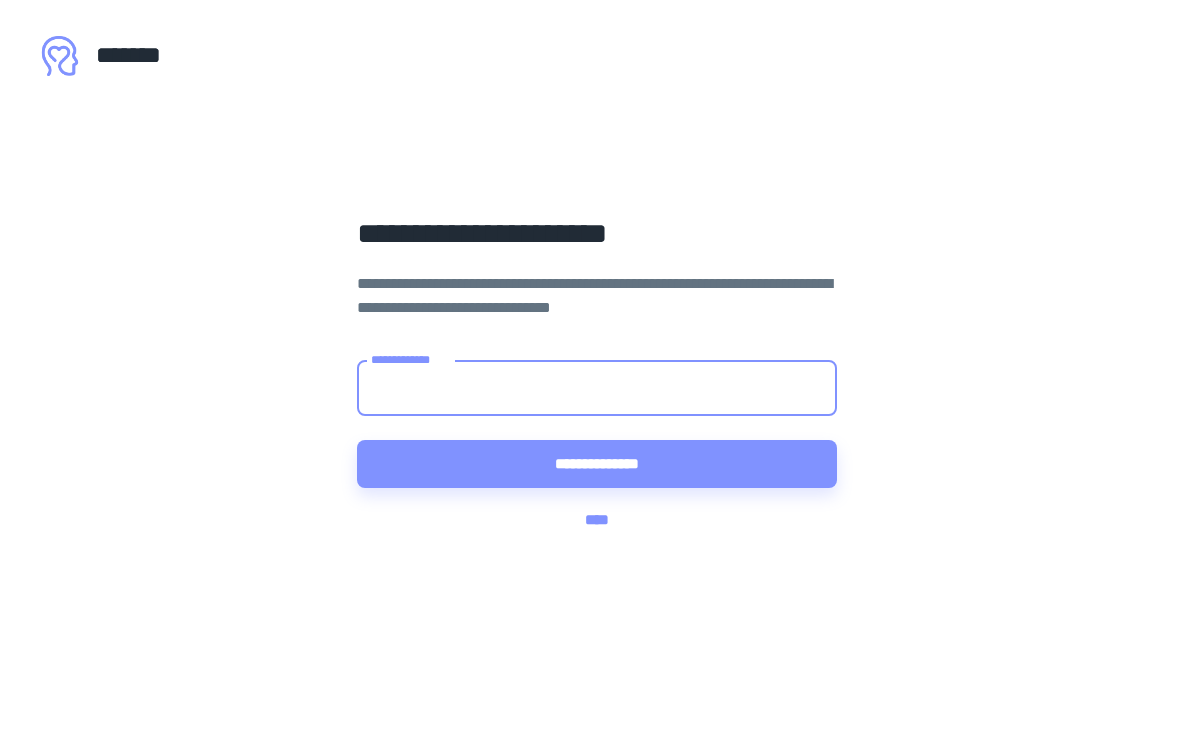 type on "**********" 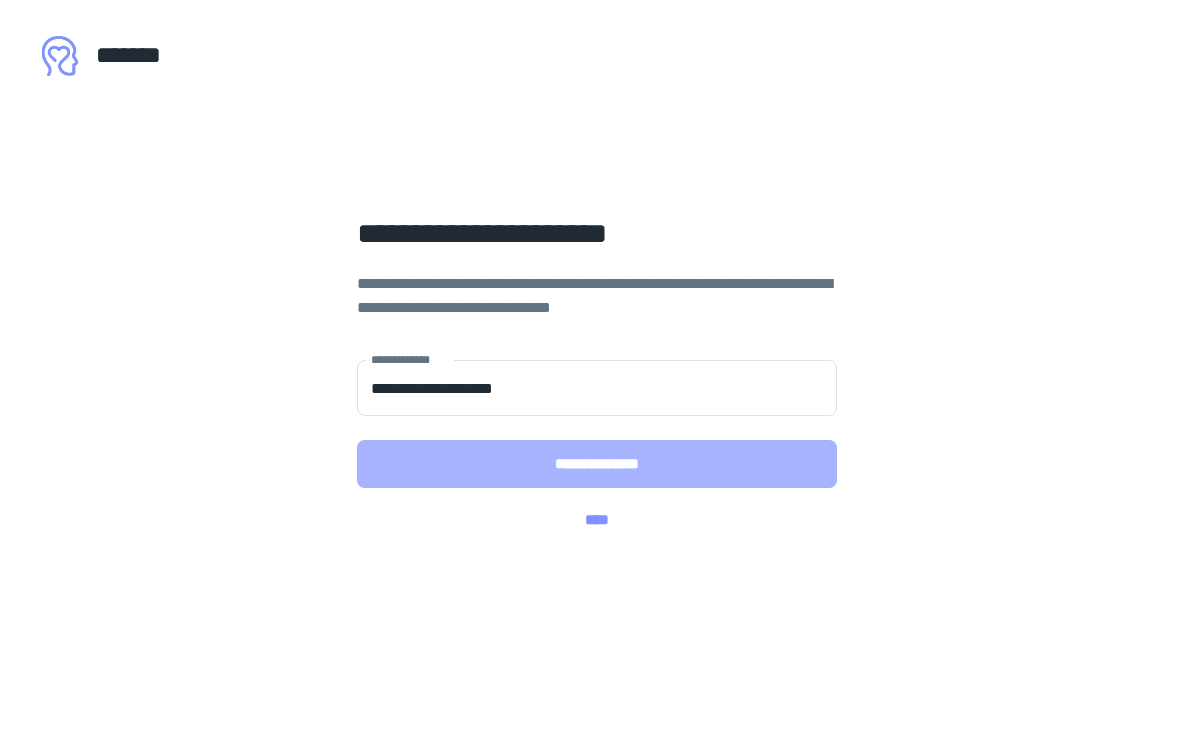 click on "**********" at bounding box center [597, 464] 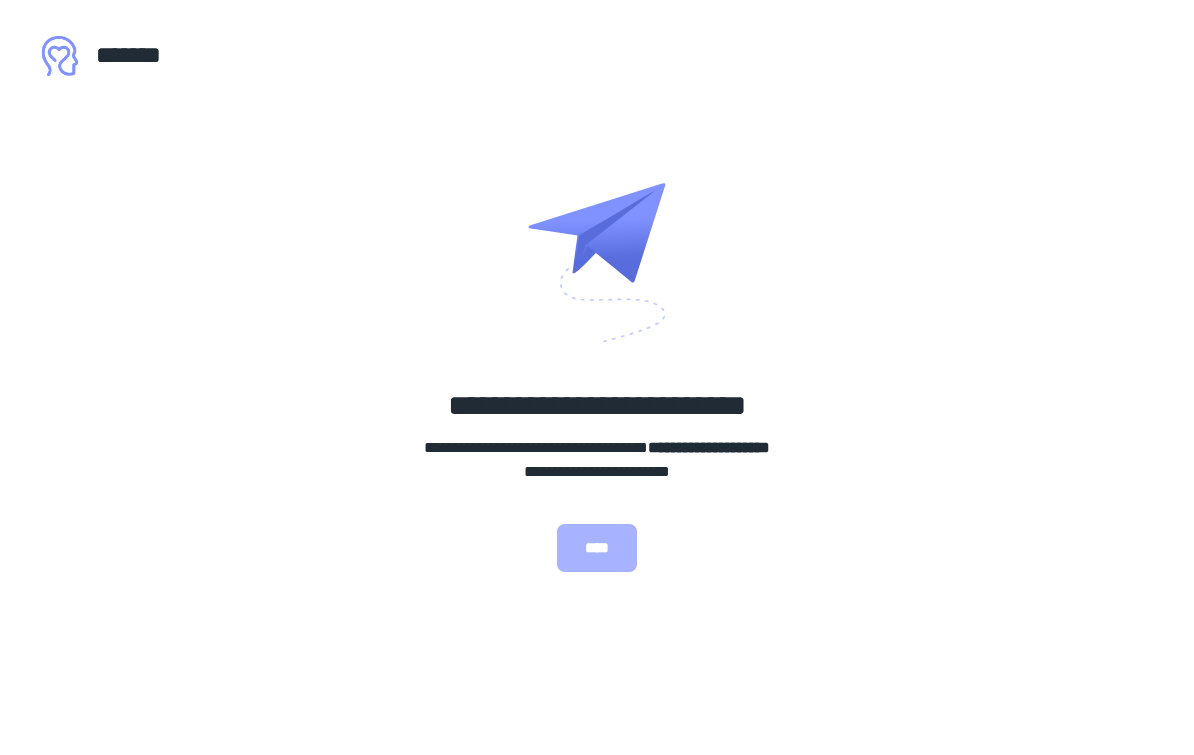 click on "****" at bounding box center (597, 548) 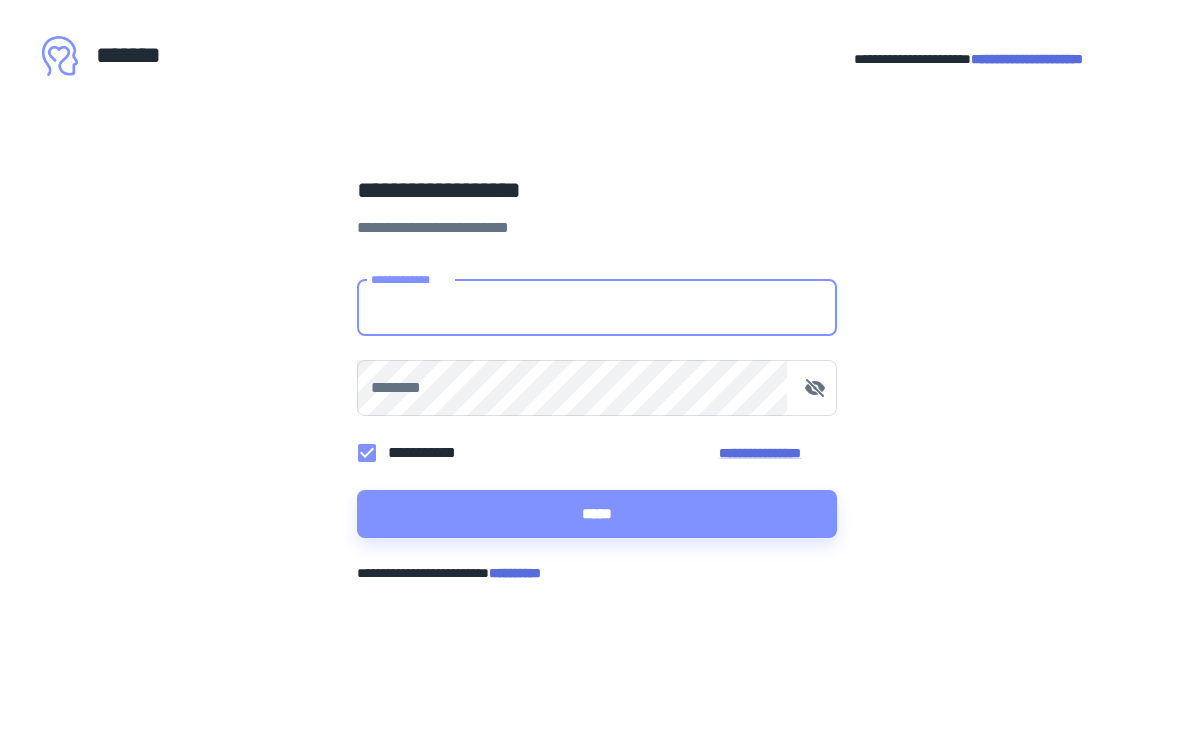 click on "[FIRST] [LAST] [STREET] [CITY], [STATE] [ZIP]" at bounding box center [597, 377] 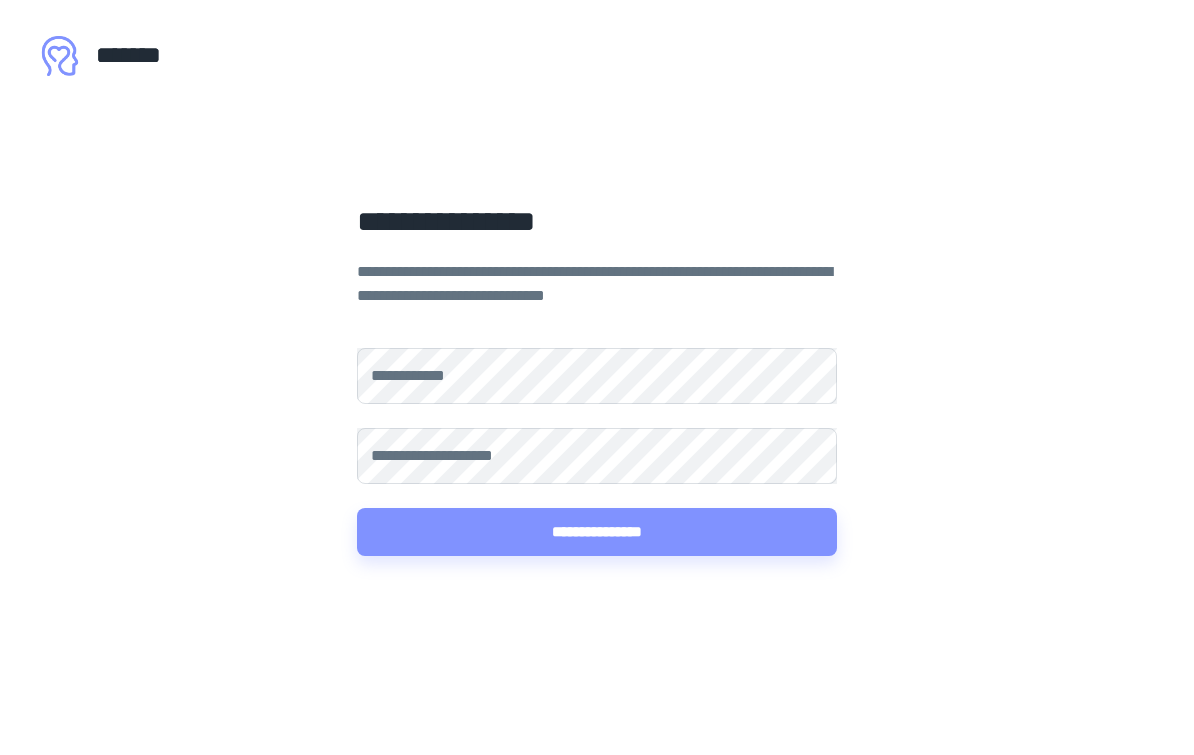 scroll, scrollTop: 0, scrollLeft: 0, axis: both 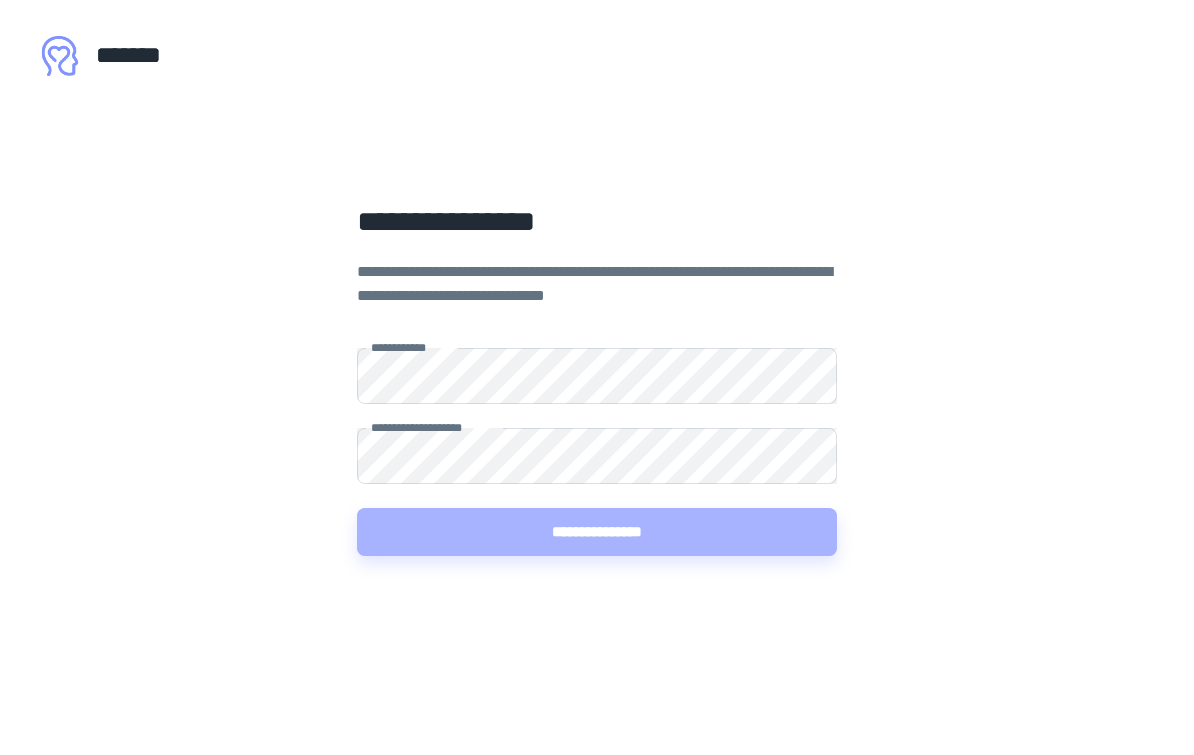 click on "**********" at bounding box center (597, 532) 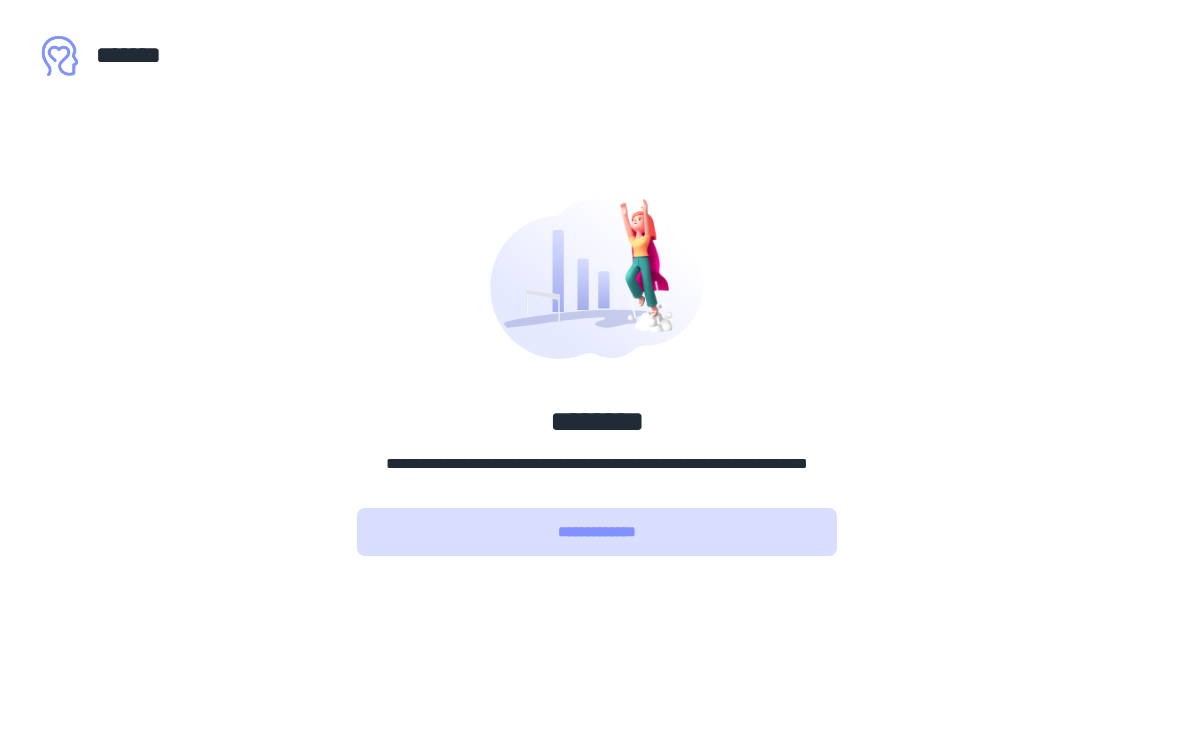 click on "**********" at bounding box center [597, 532] 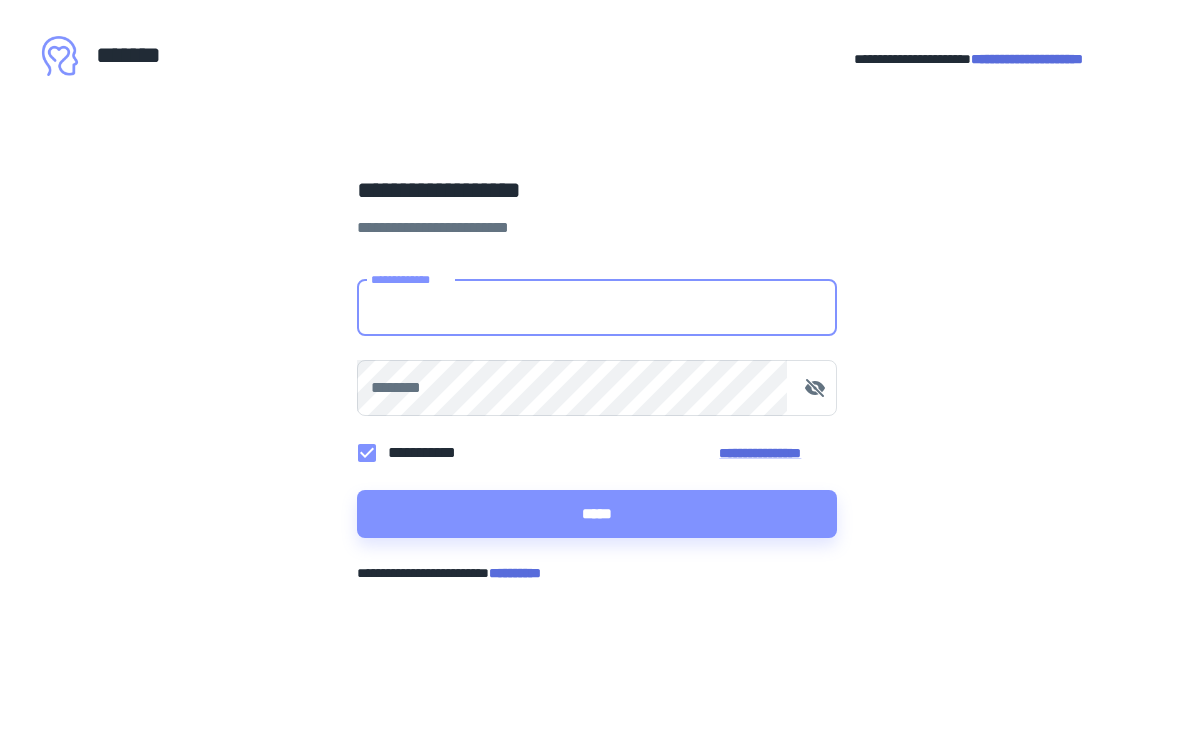 type on "**********" 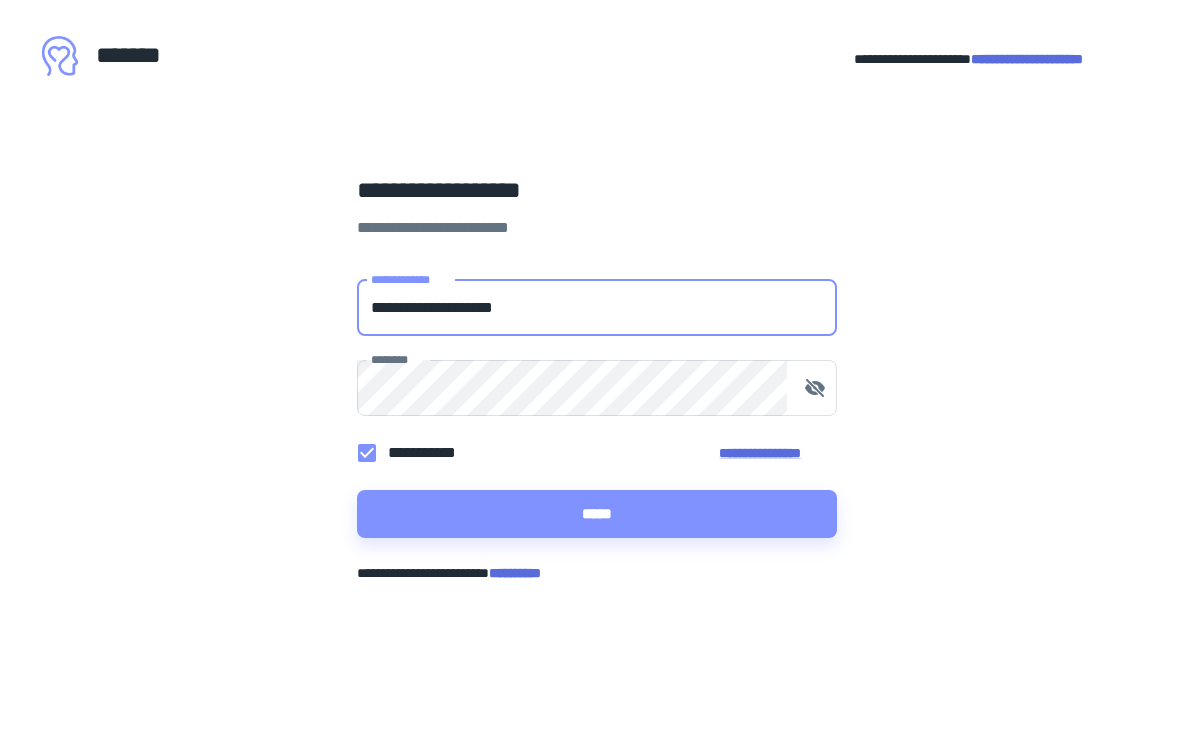 click on "*****" at bounding box center (597, 514) 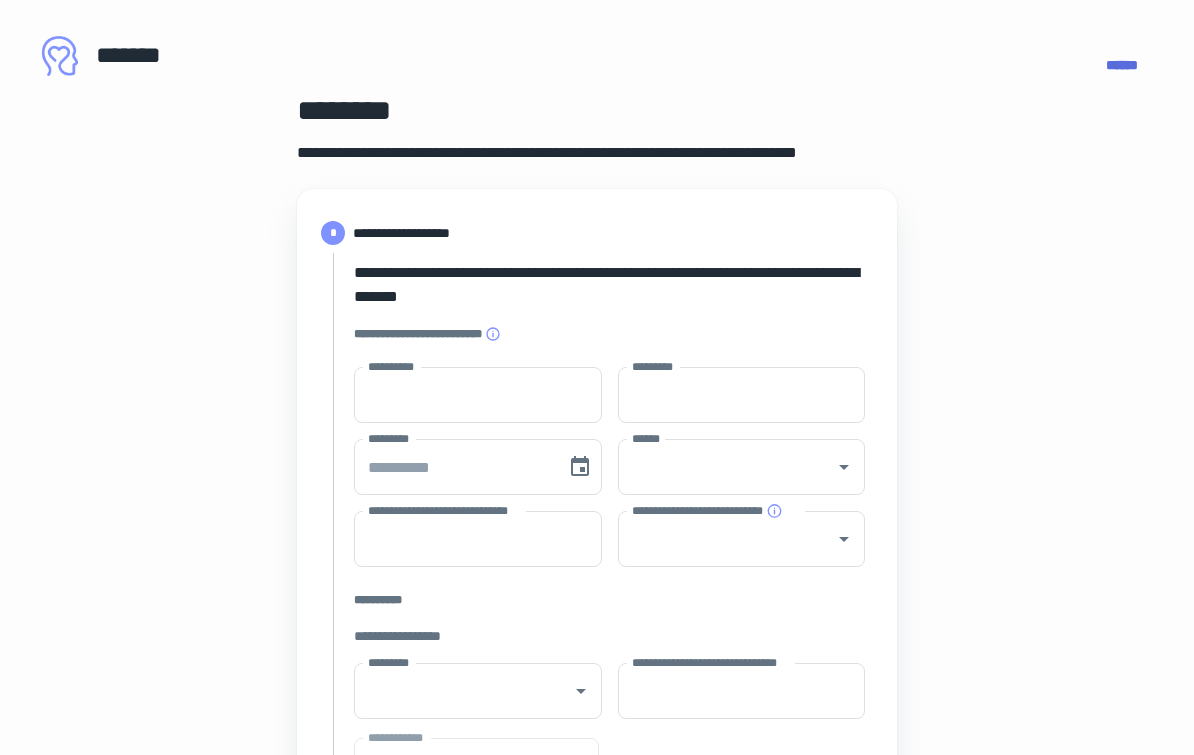 type on "****" 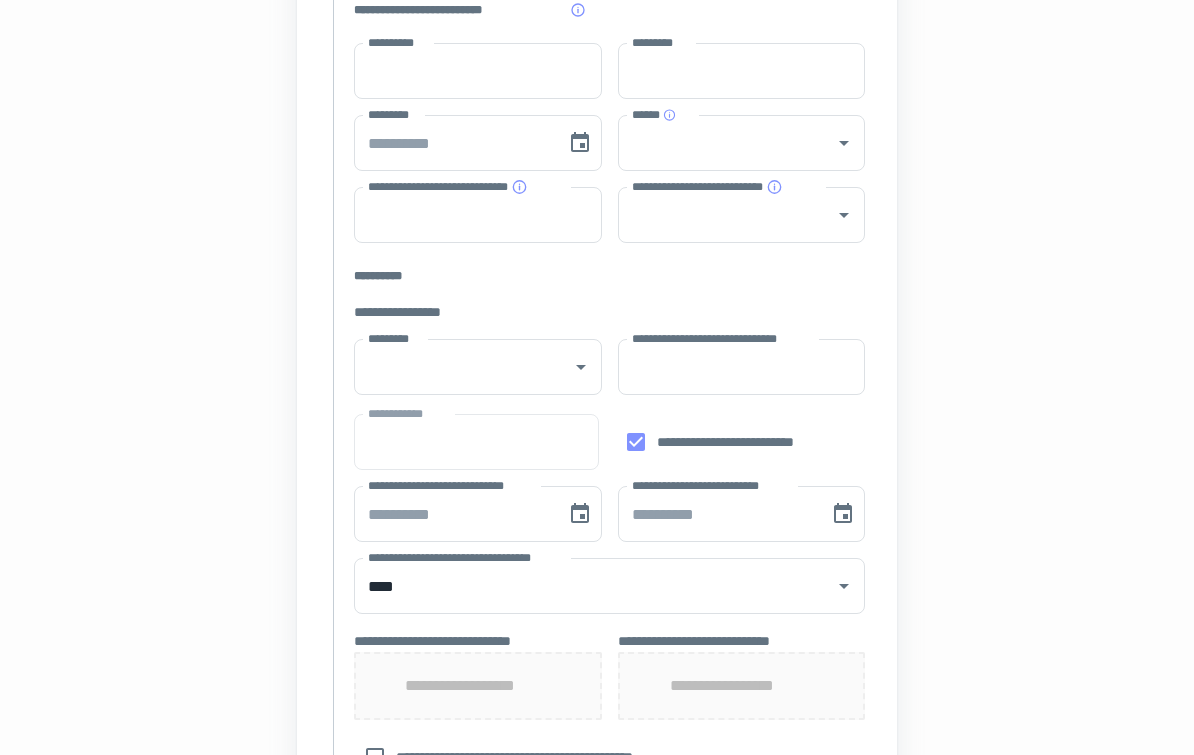scroll, scrollTop: 0, scrollLeft: 0, axis: both 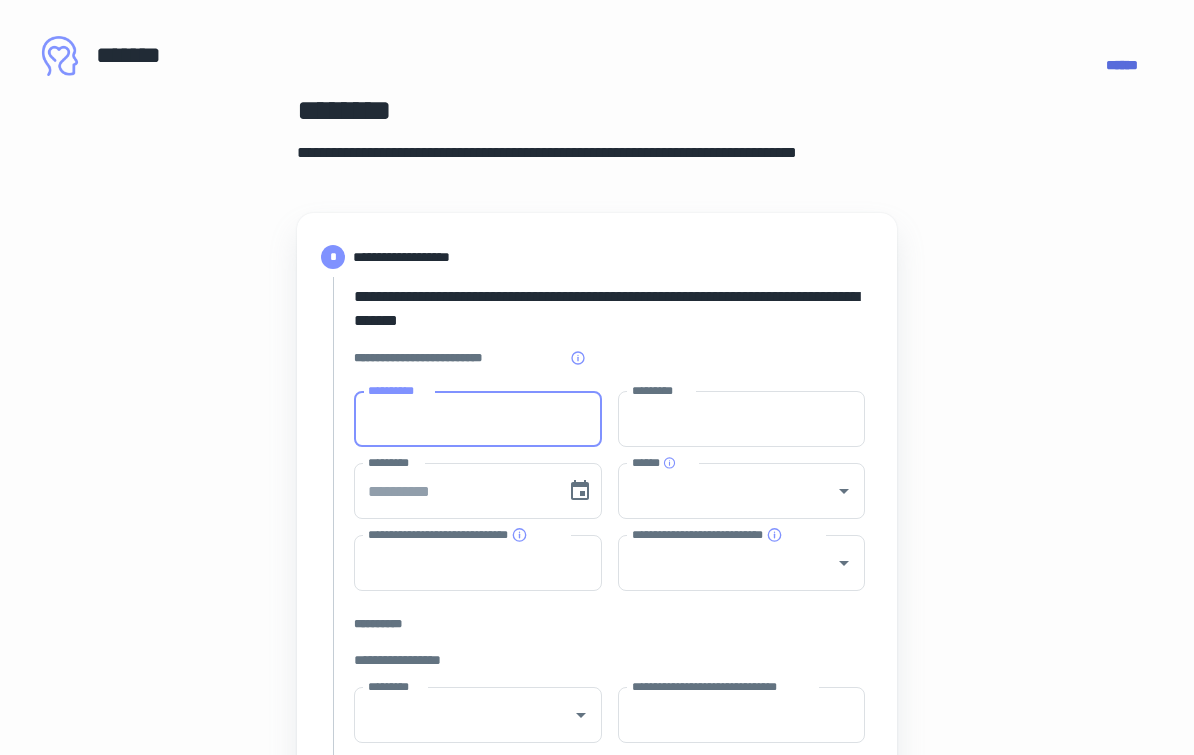 click on "**********" at bounding box center [478, 419] 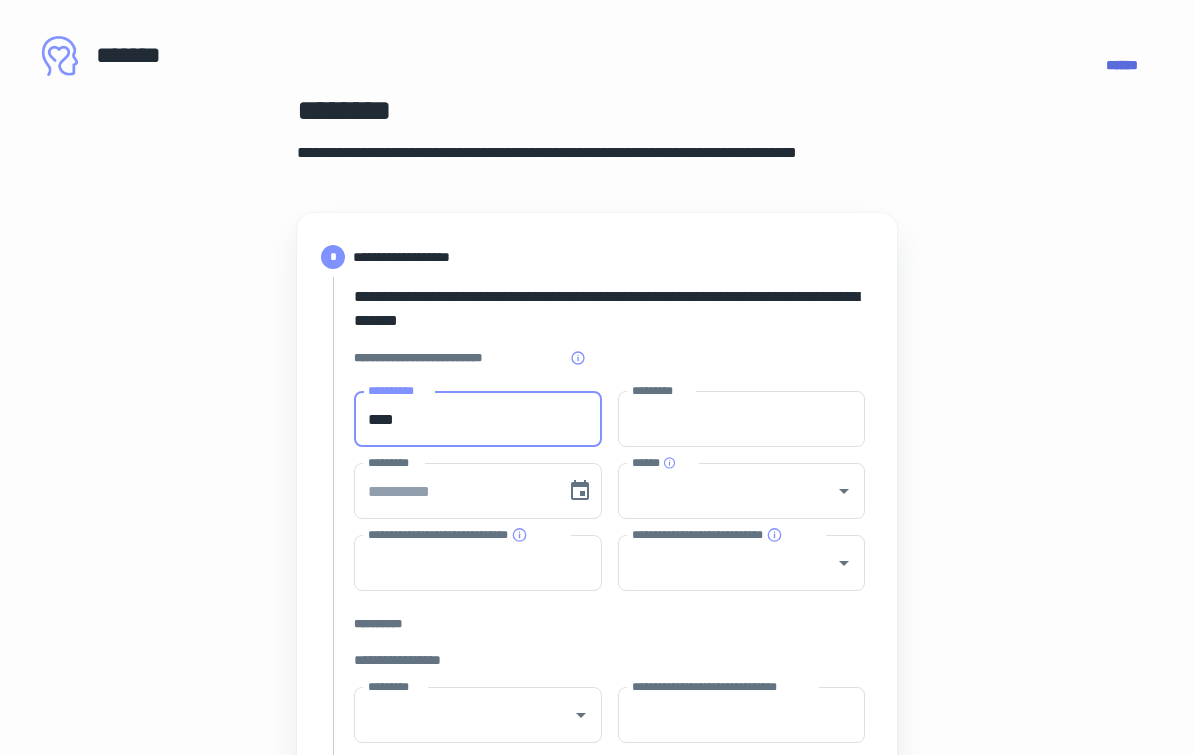 type on "****" 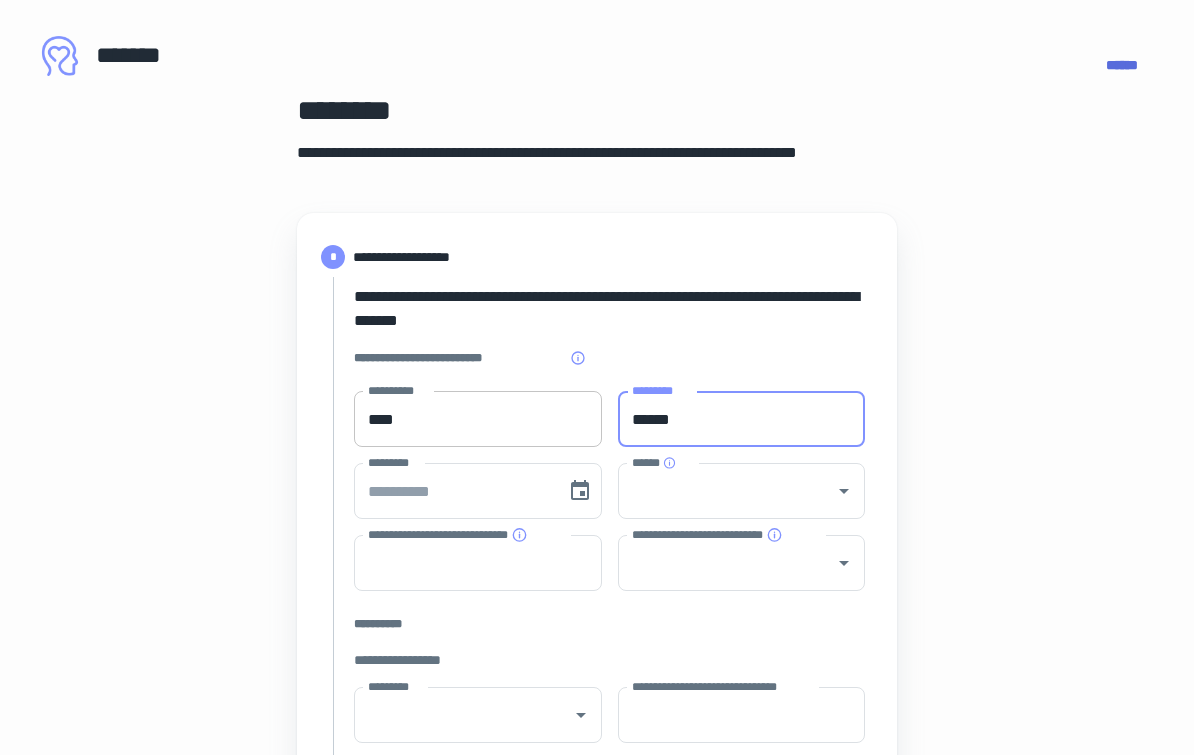 type on "******" 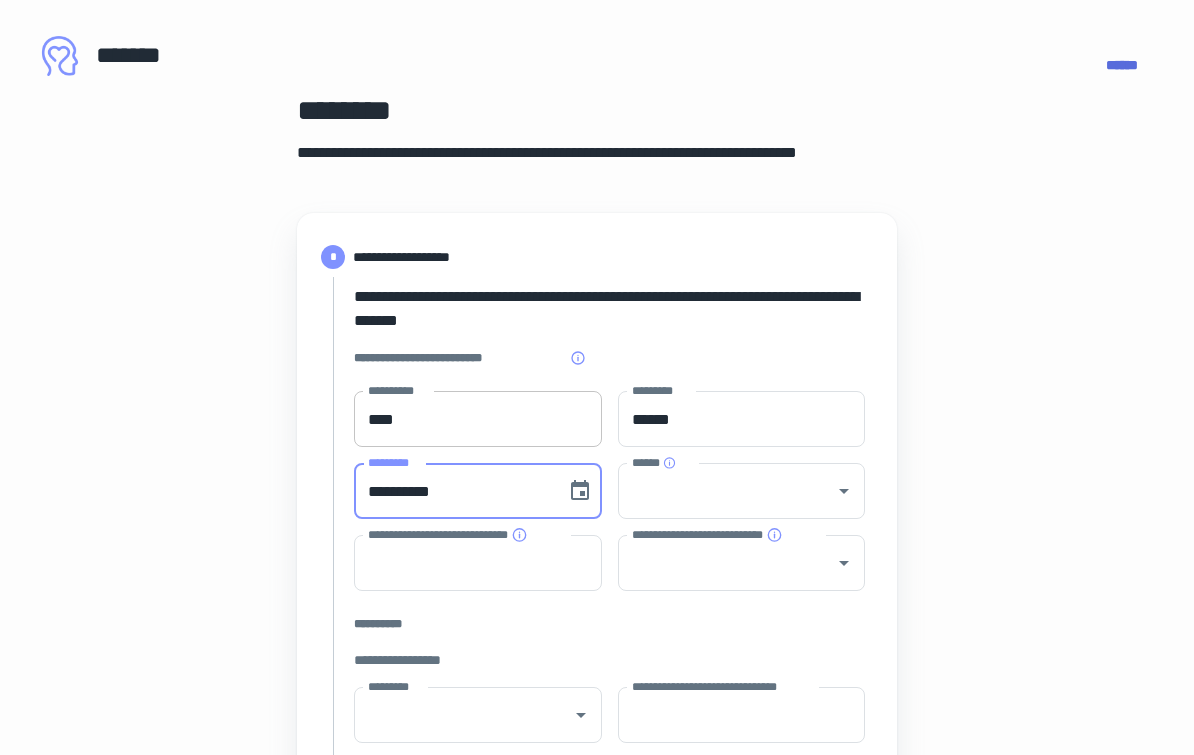 type on "**********" 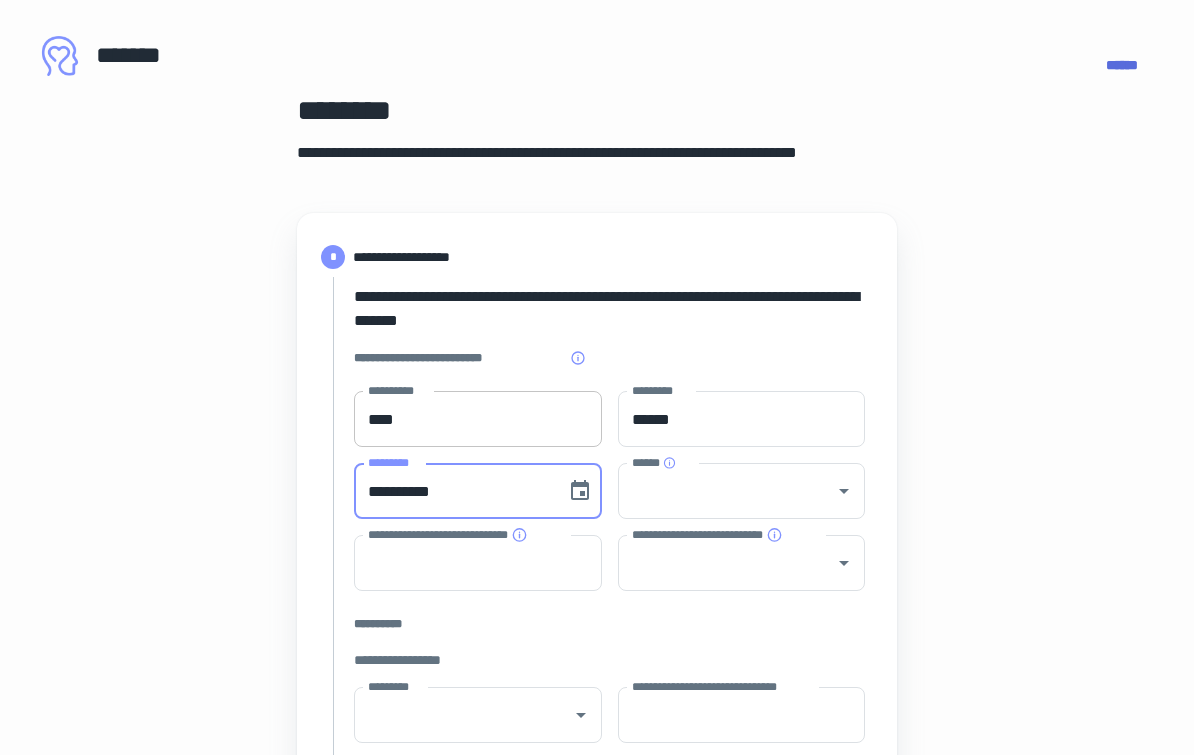 type 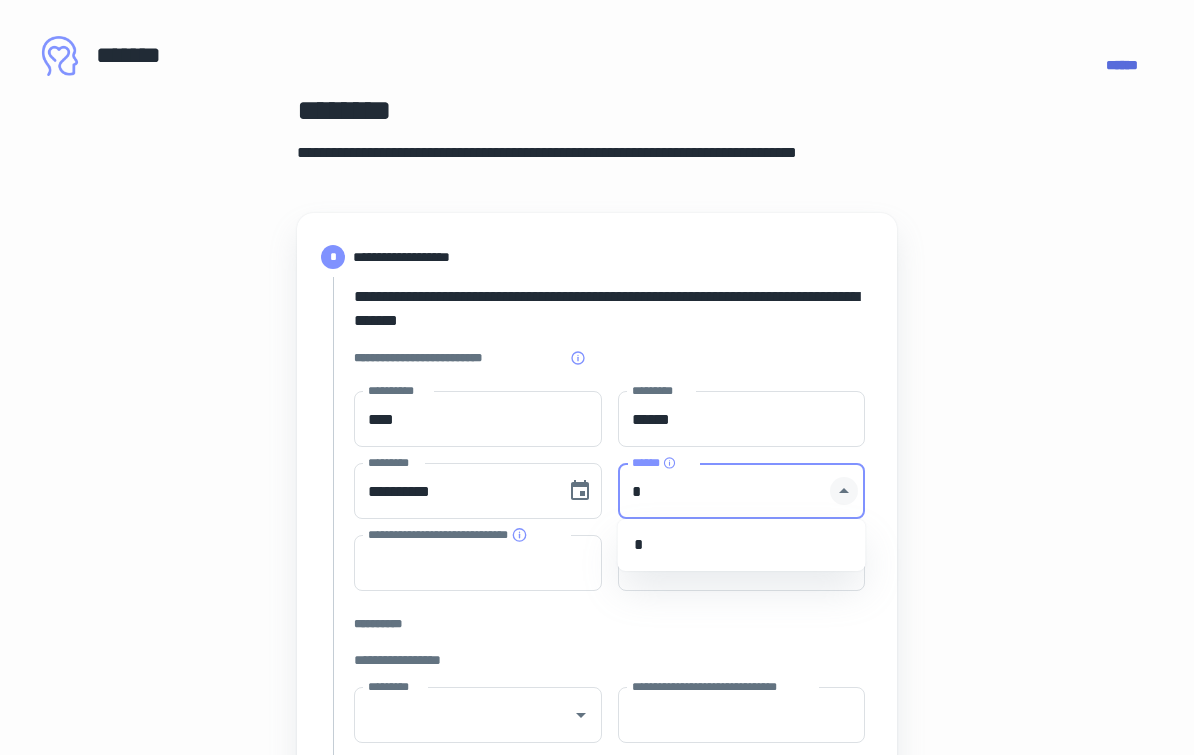click 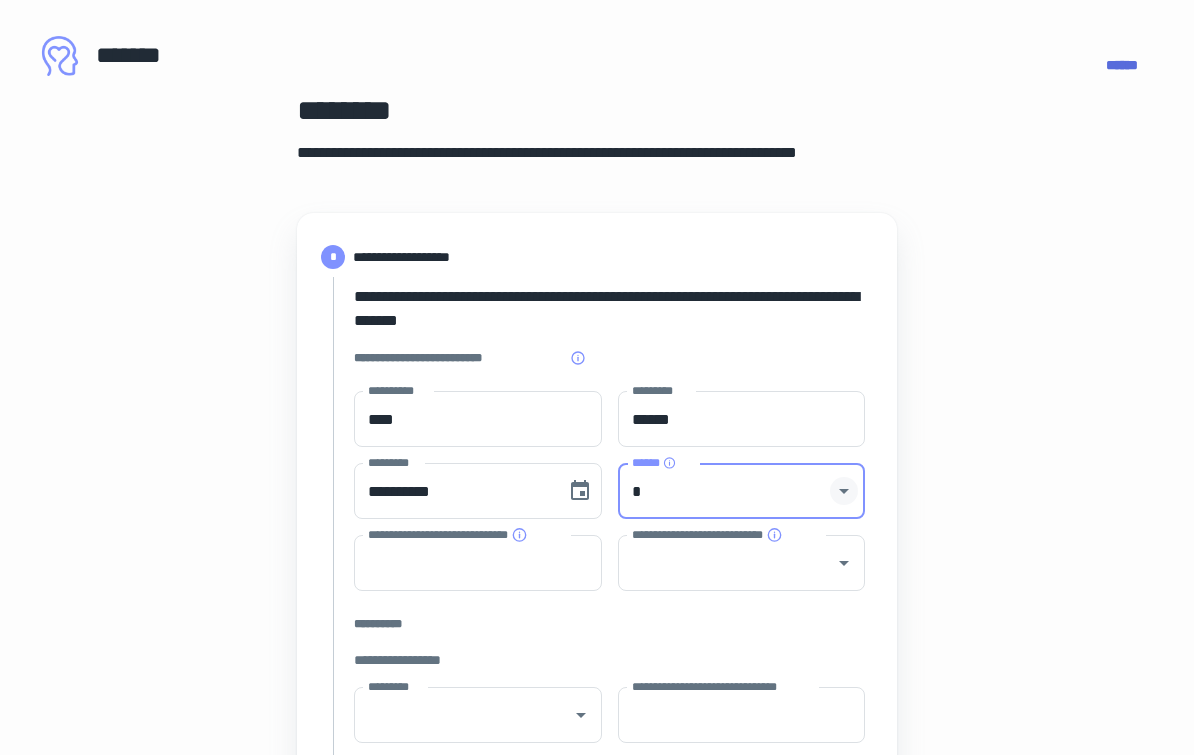 click 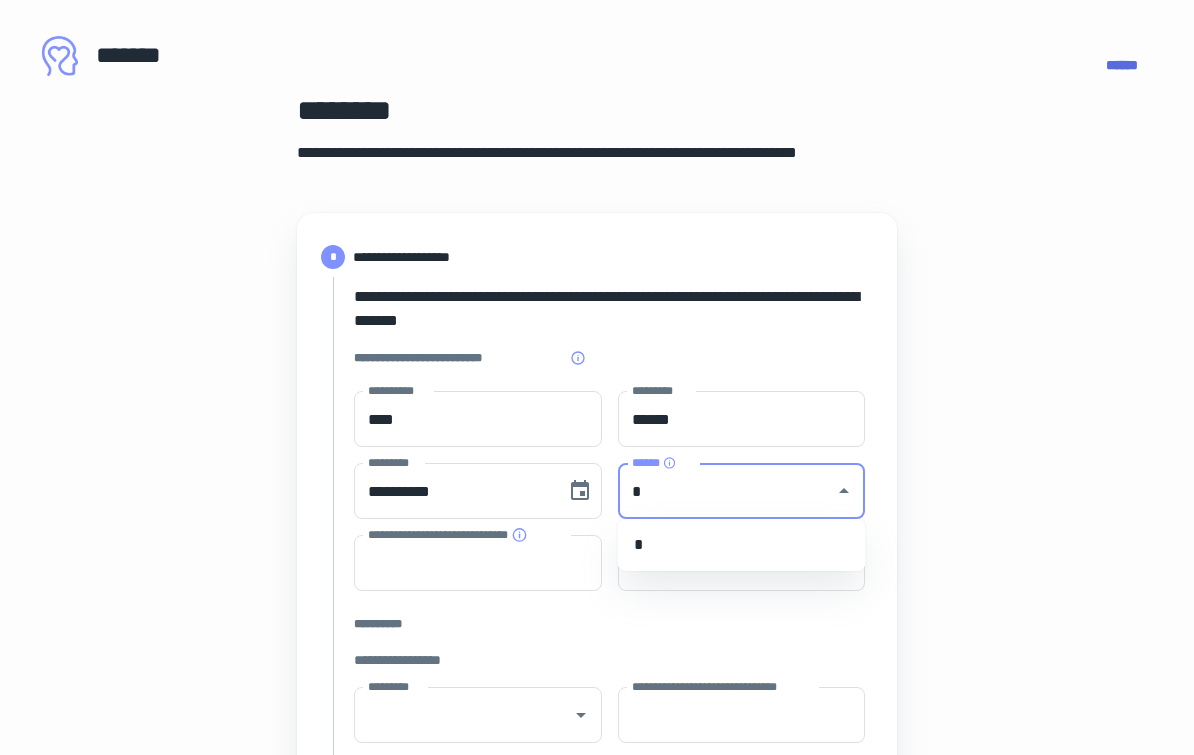 click on "*" at bounding box center [727, 491] 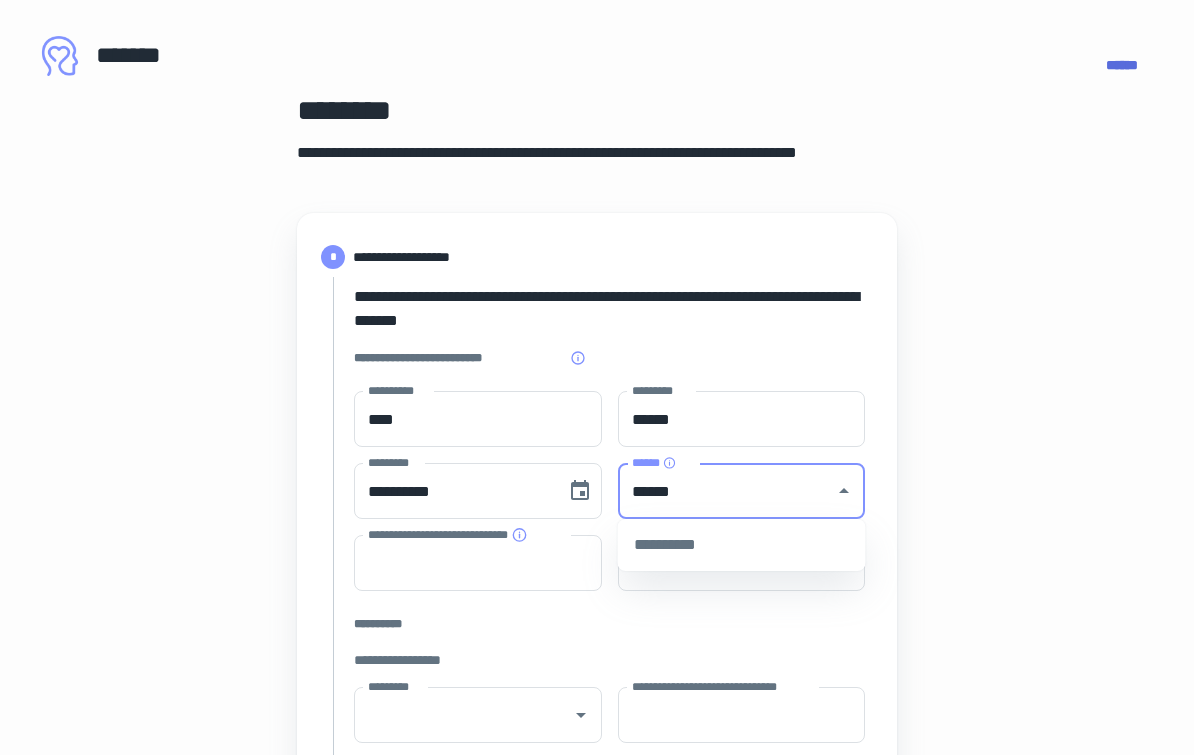 type on "******" 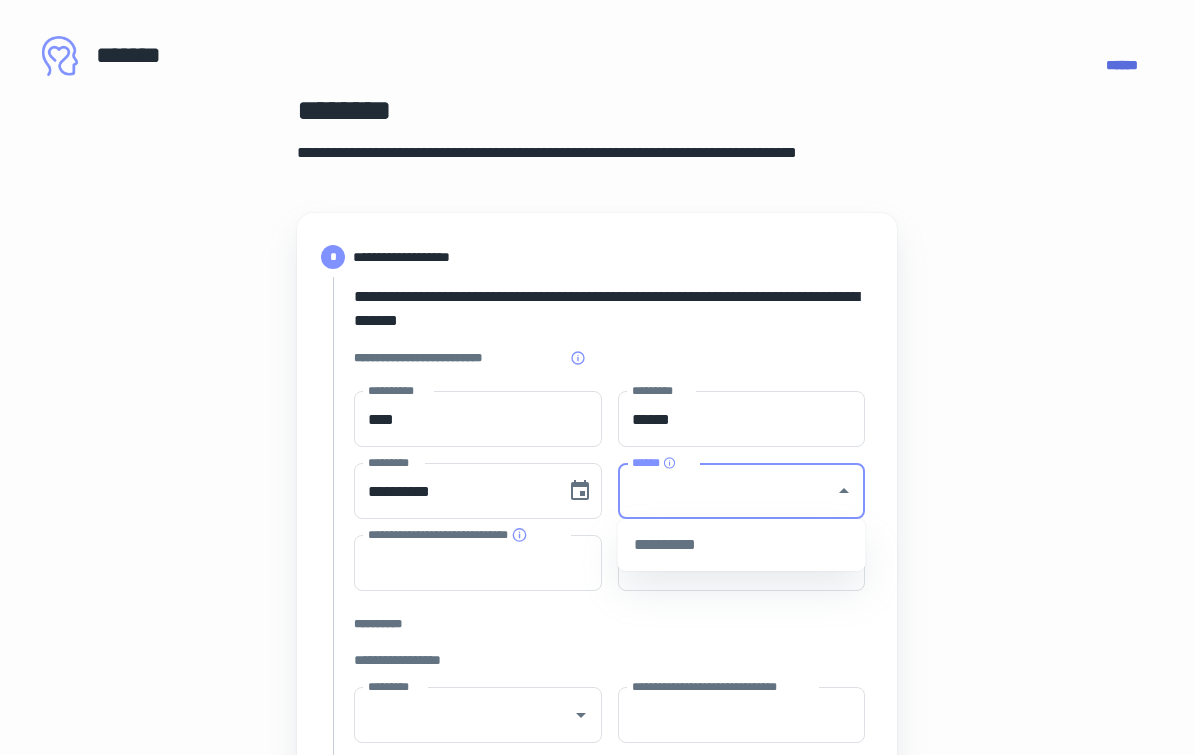 click on "**********" at bounding box center [597, 861] 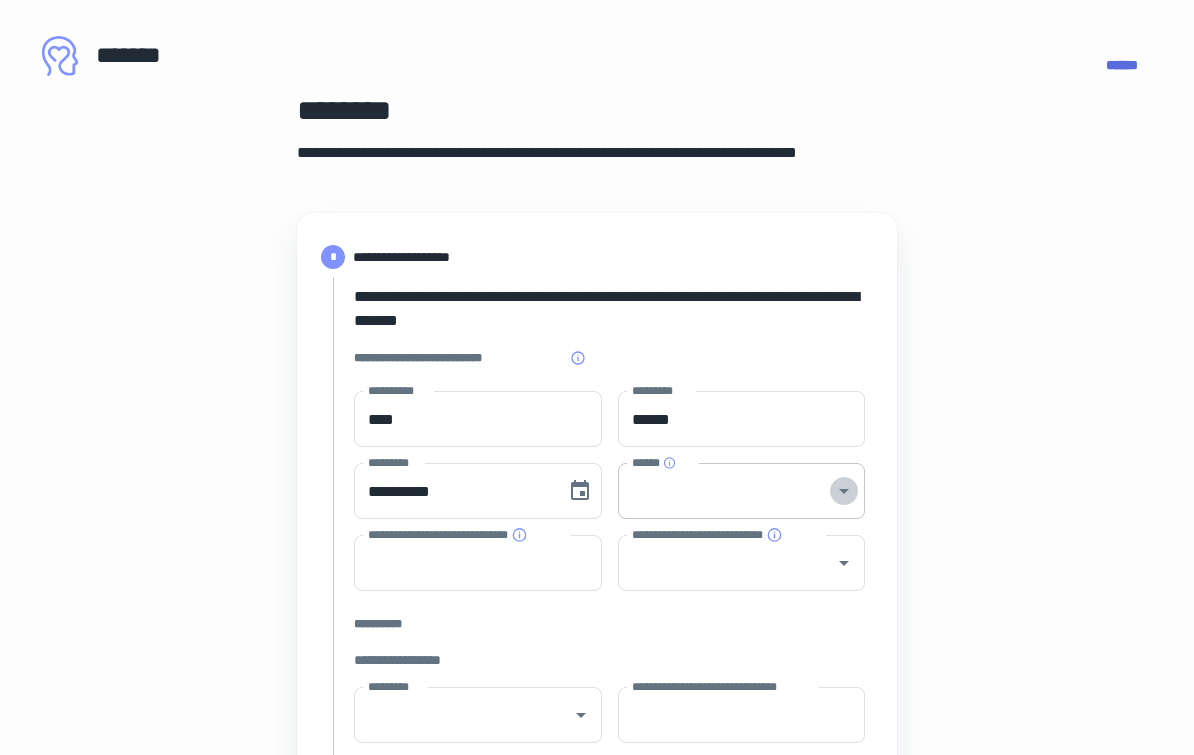 click 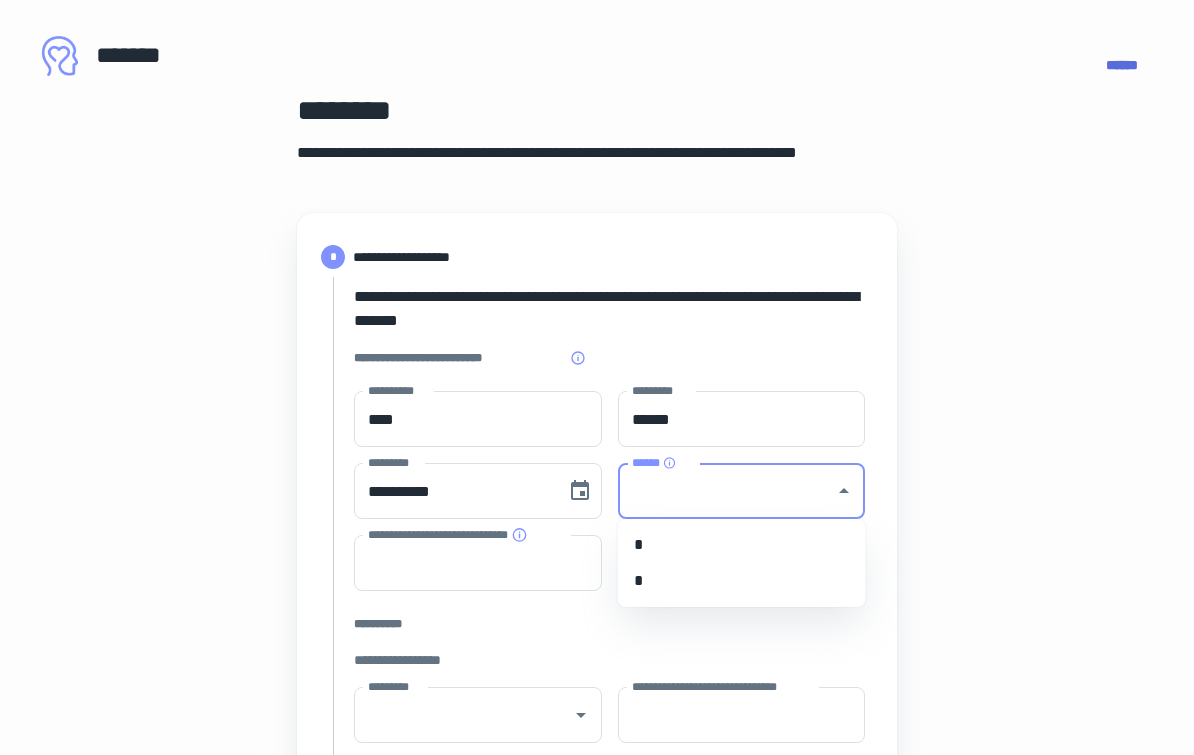 click on "*" at bounding box center [742, 581] 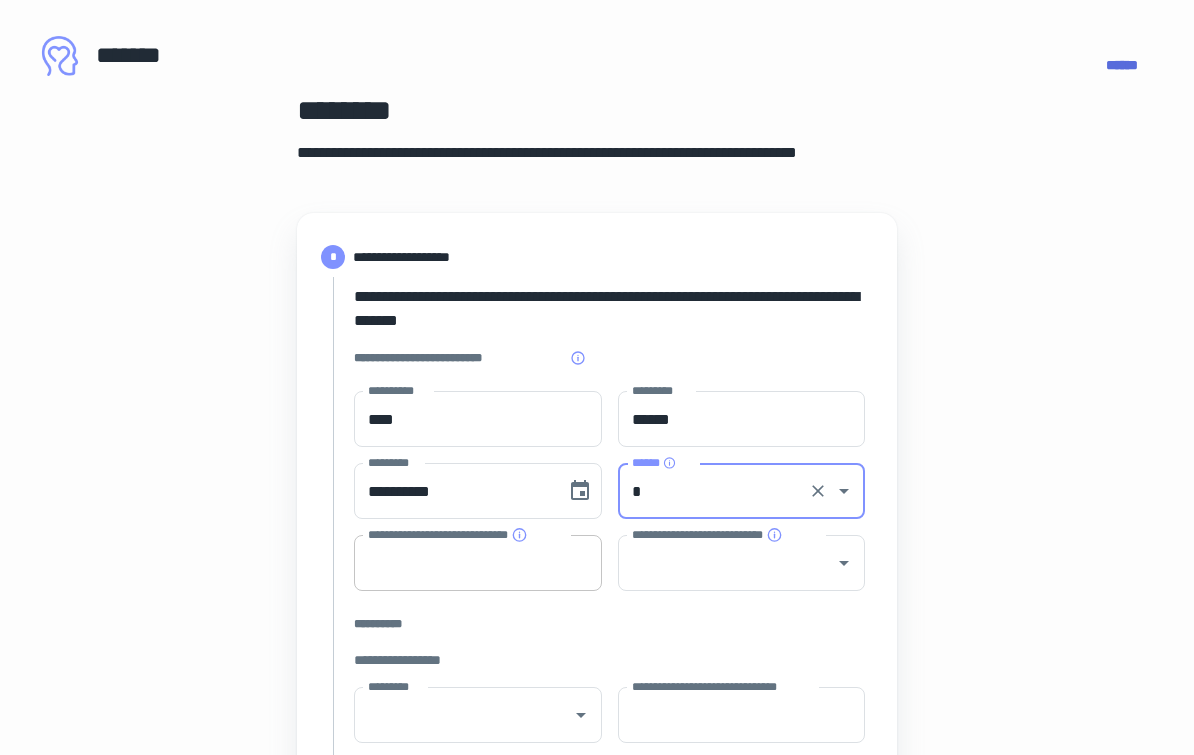 click on "**********" at bounding box center [478, 563] 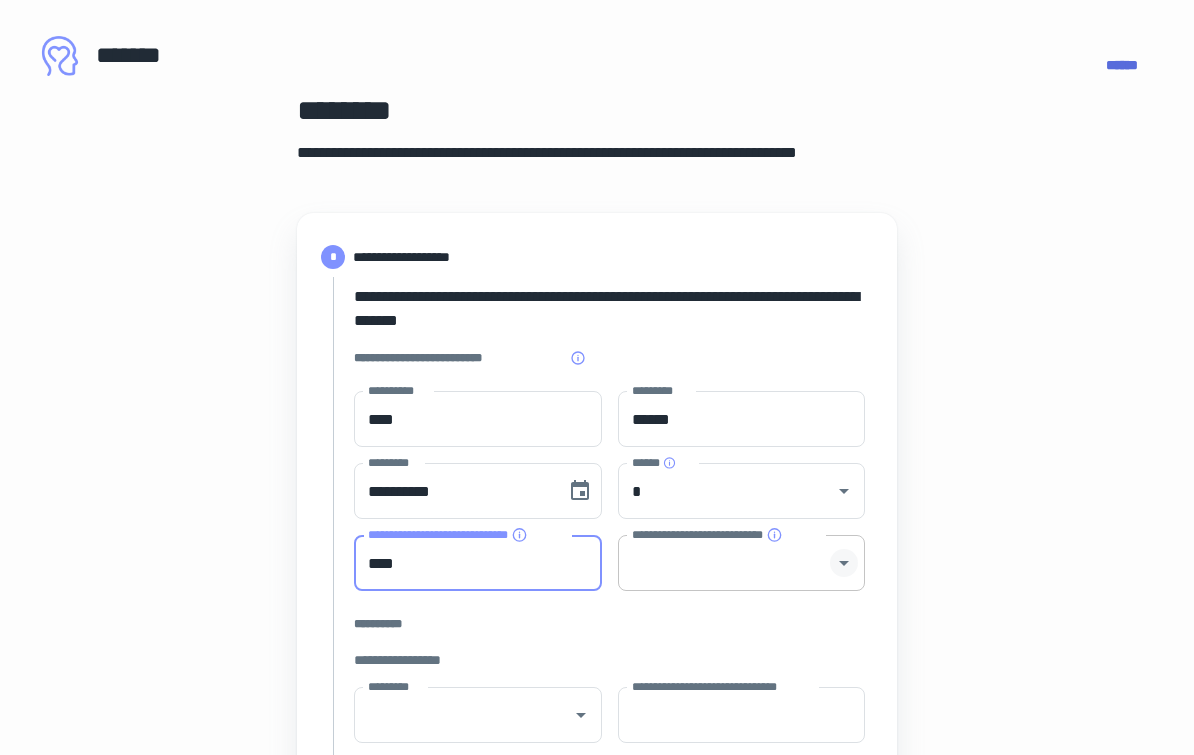 click 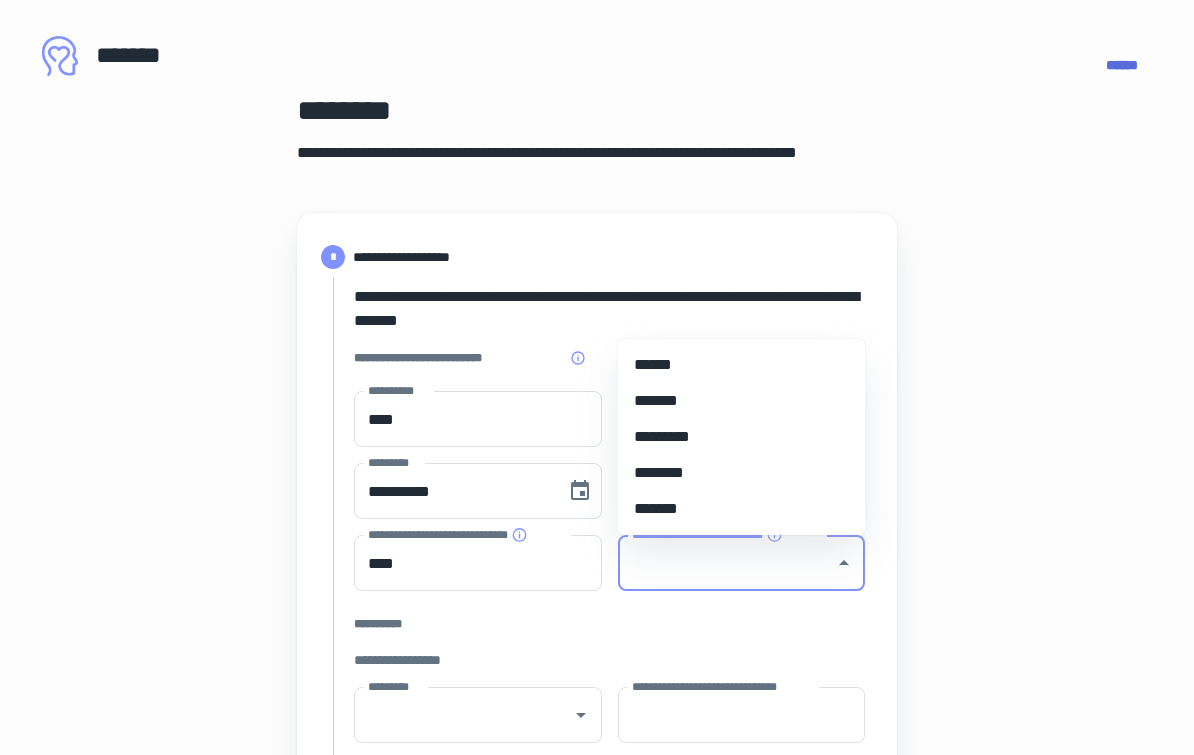 click on "*******" at bounding box center (742, 401) 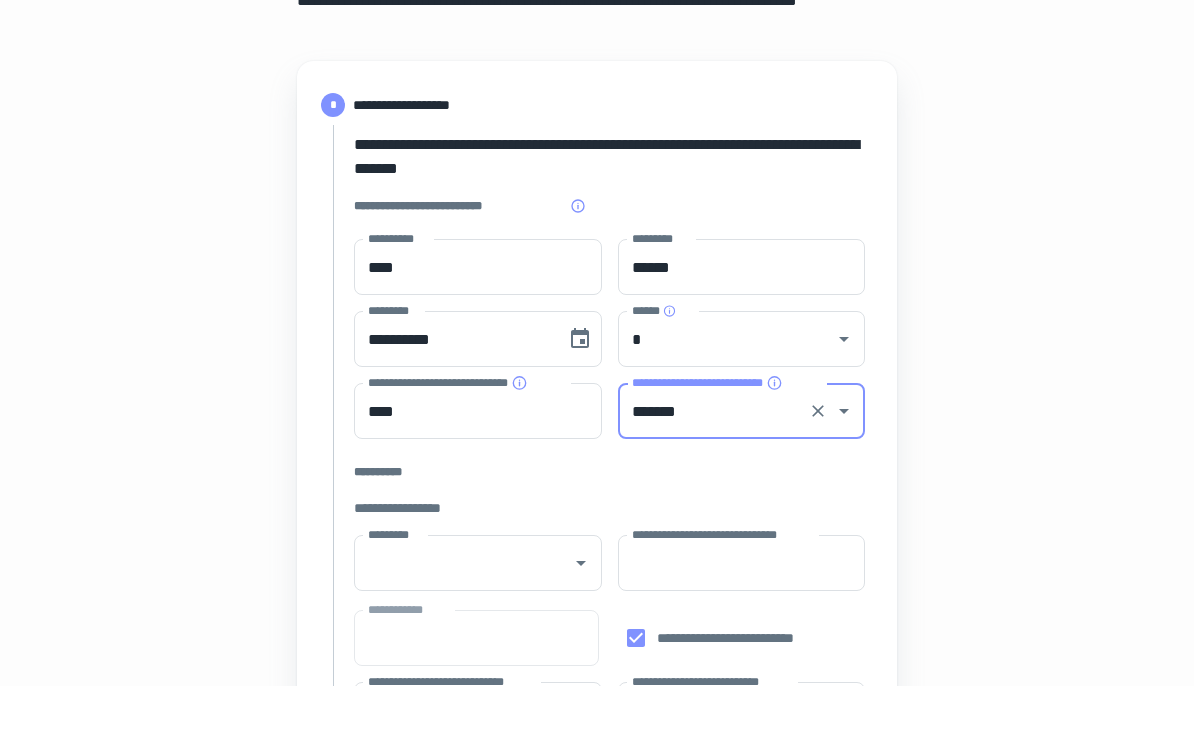 scroll, scrollTop: 92, scrollLeft: 0, axis: vertical 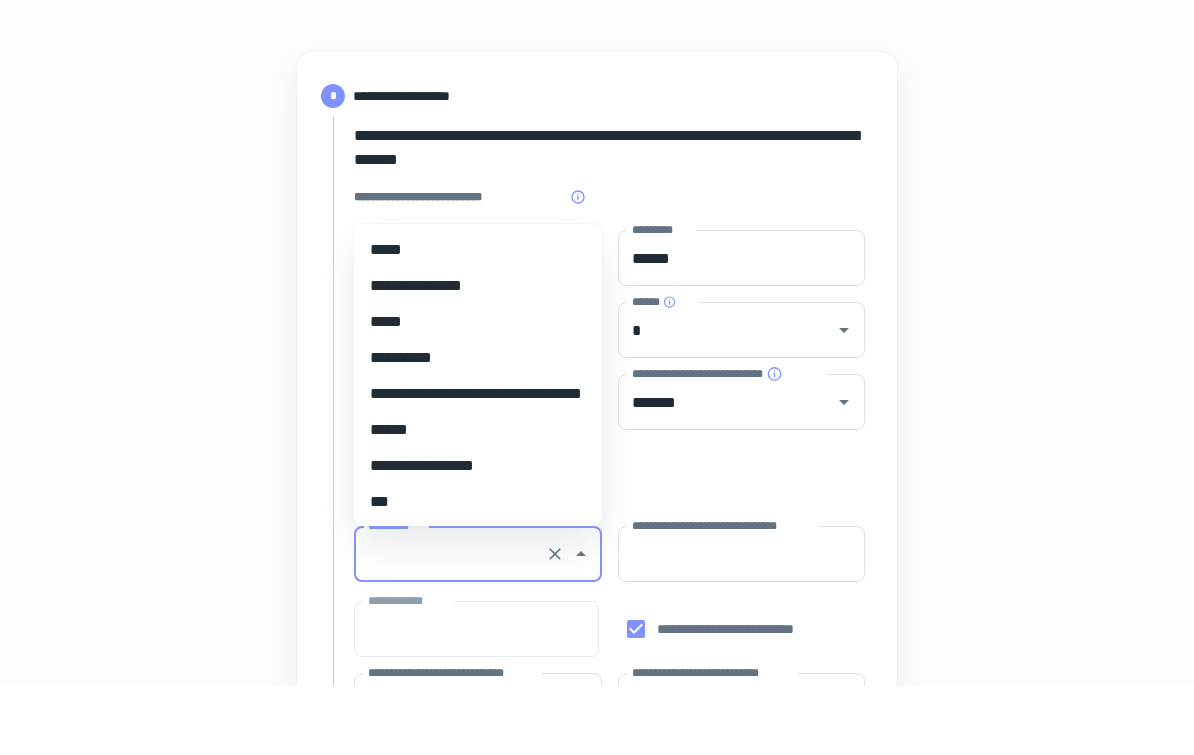 click on "*********" at bounding box center (450, 623) 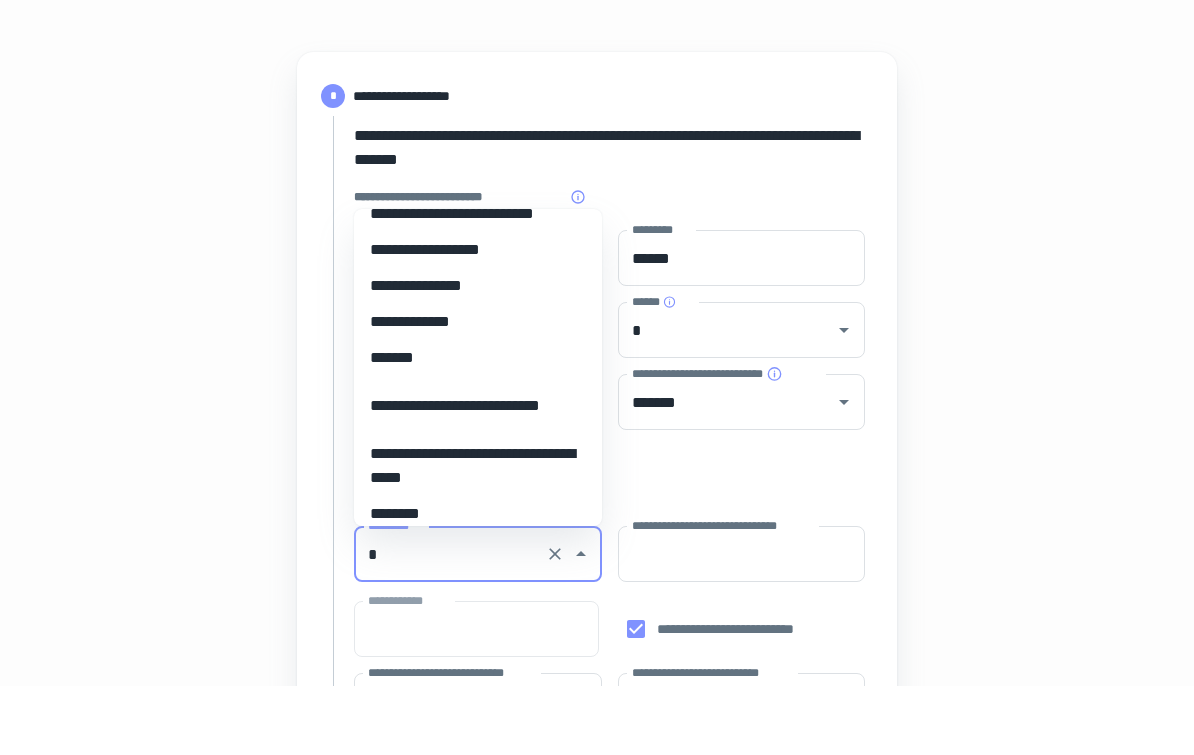 scroll, scrollTop: 8, scrollLeft: 0, axis: vertical 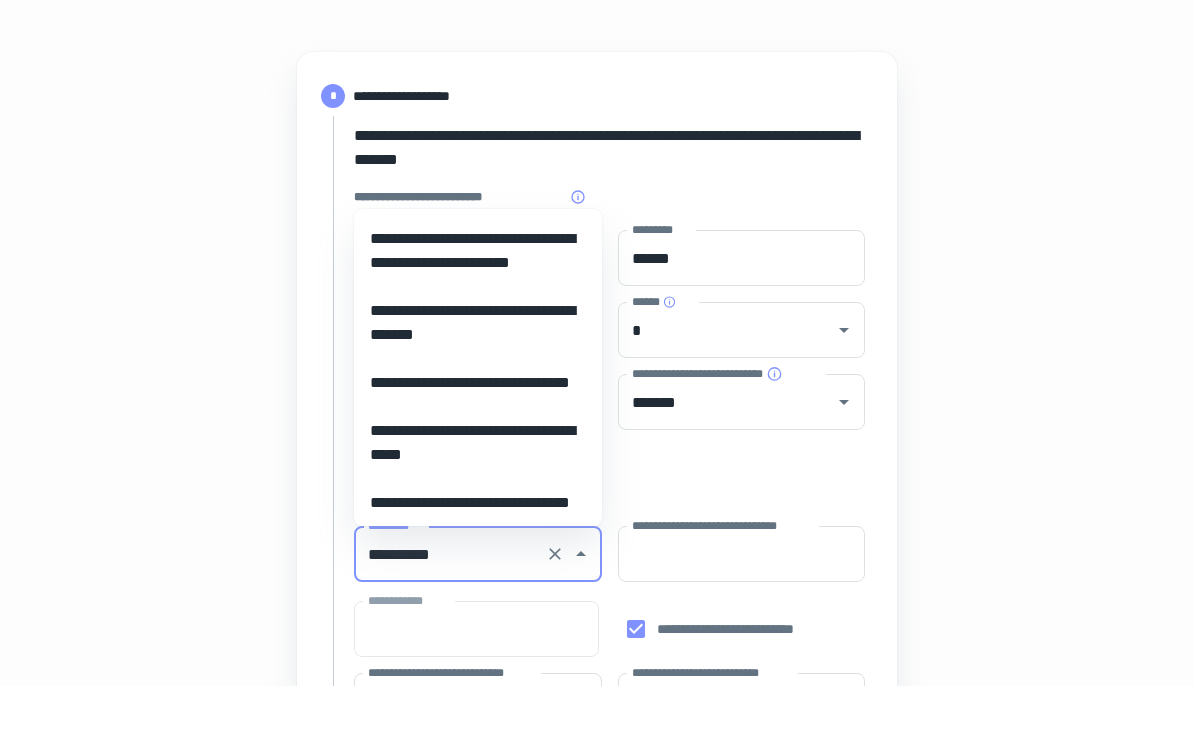 type on "**********" 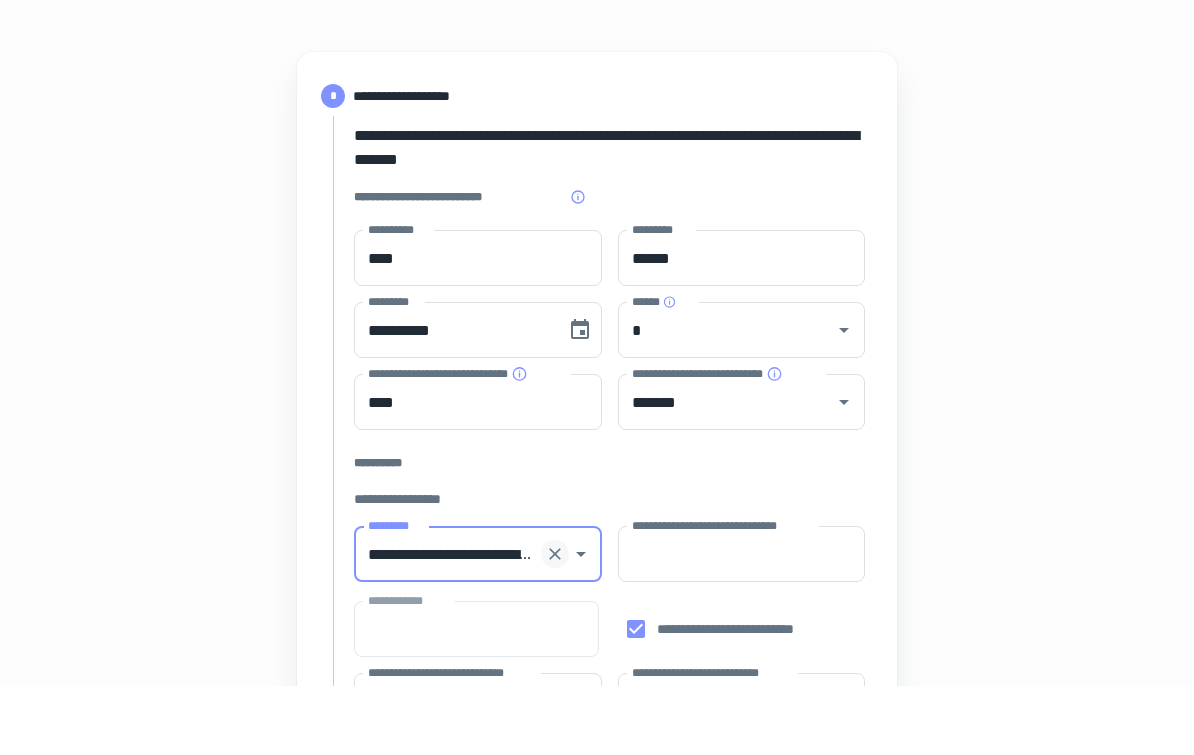click 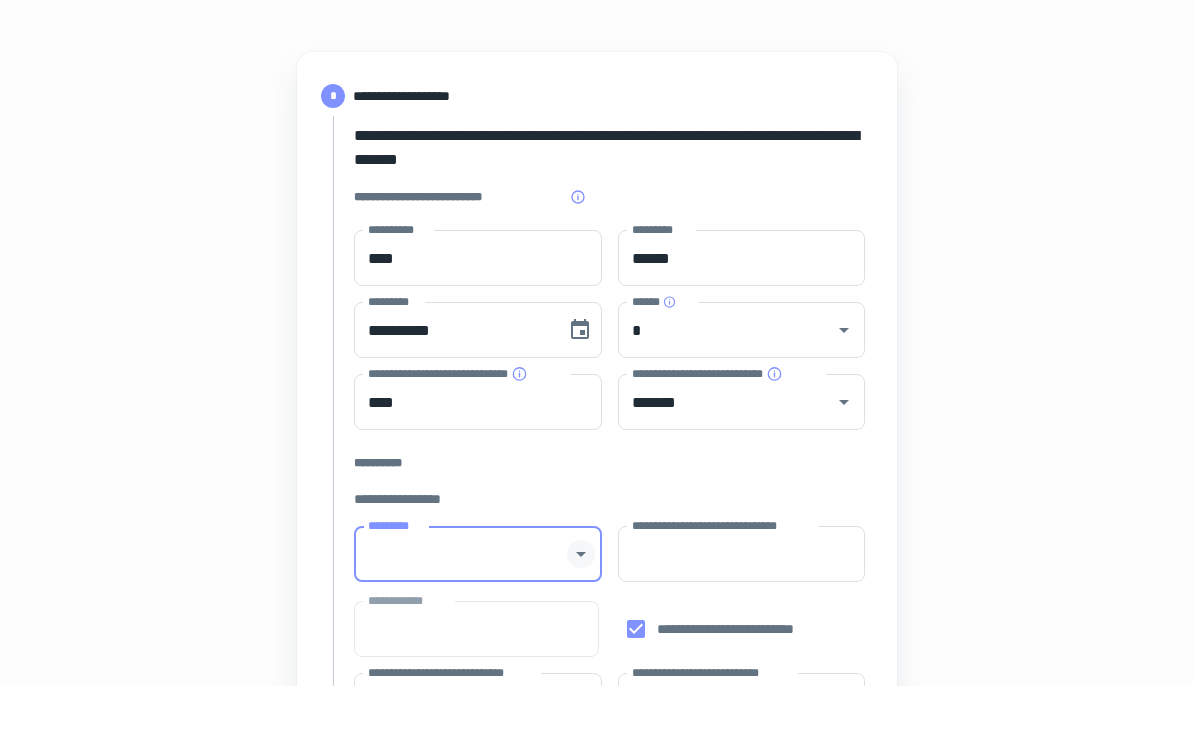 click 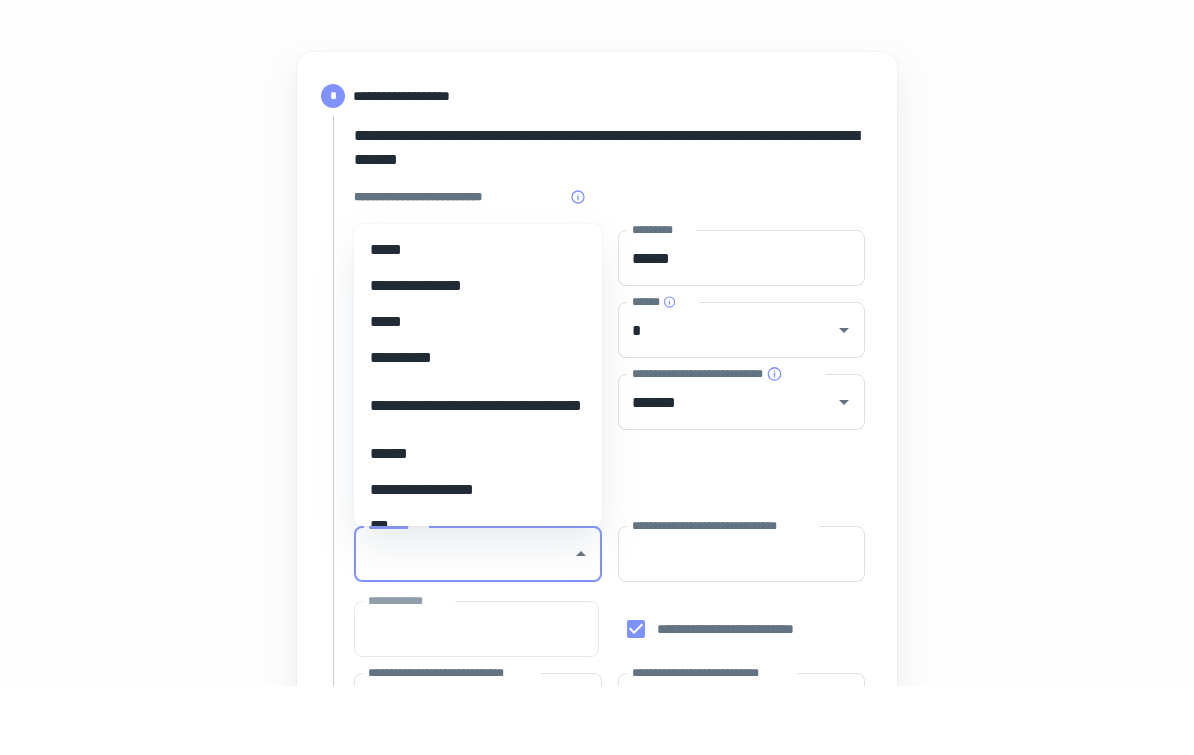 scroll, scrollTop: 0, scrollLeft: 0, axis: both 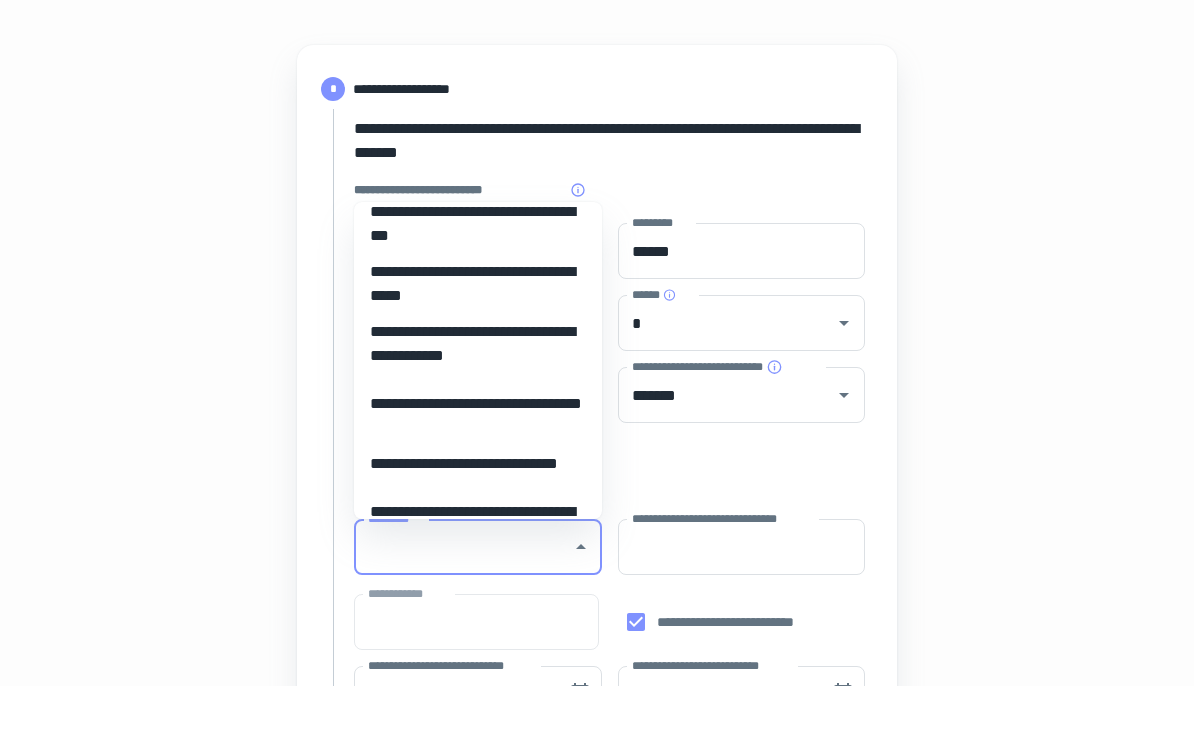 click on "**********" at bounding box center [478, 533] 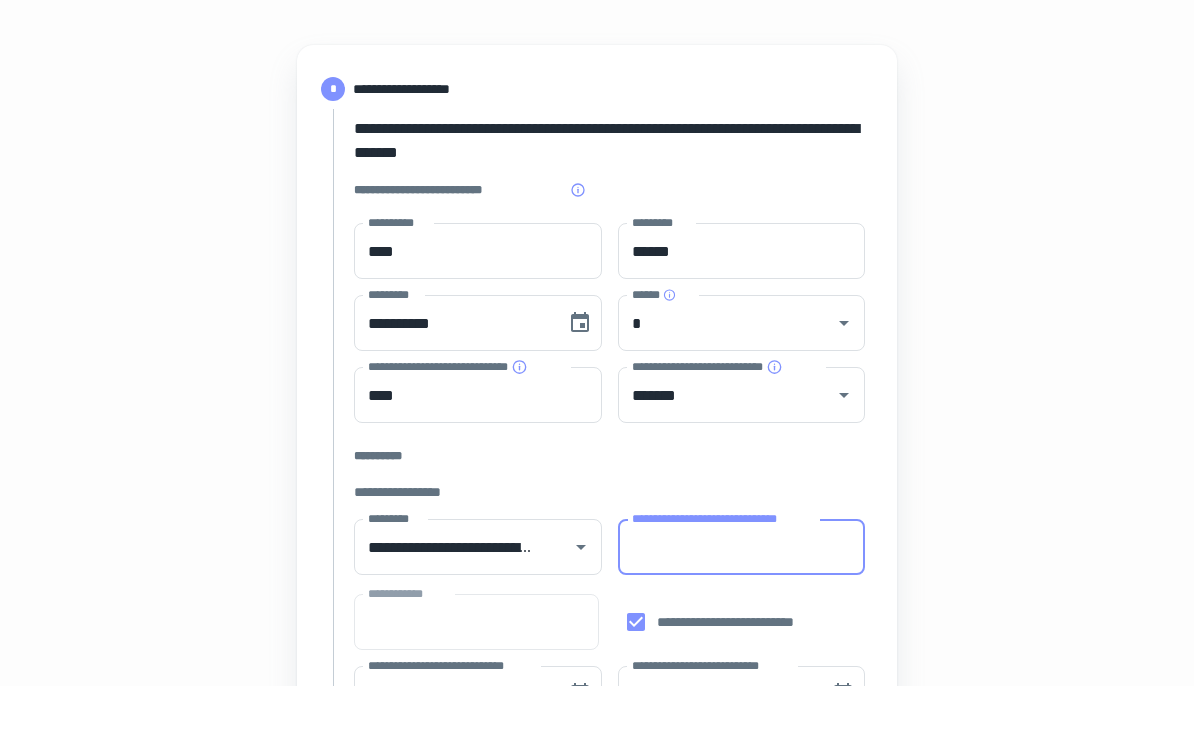 click on "**********" at bounding box center [742, 616] 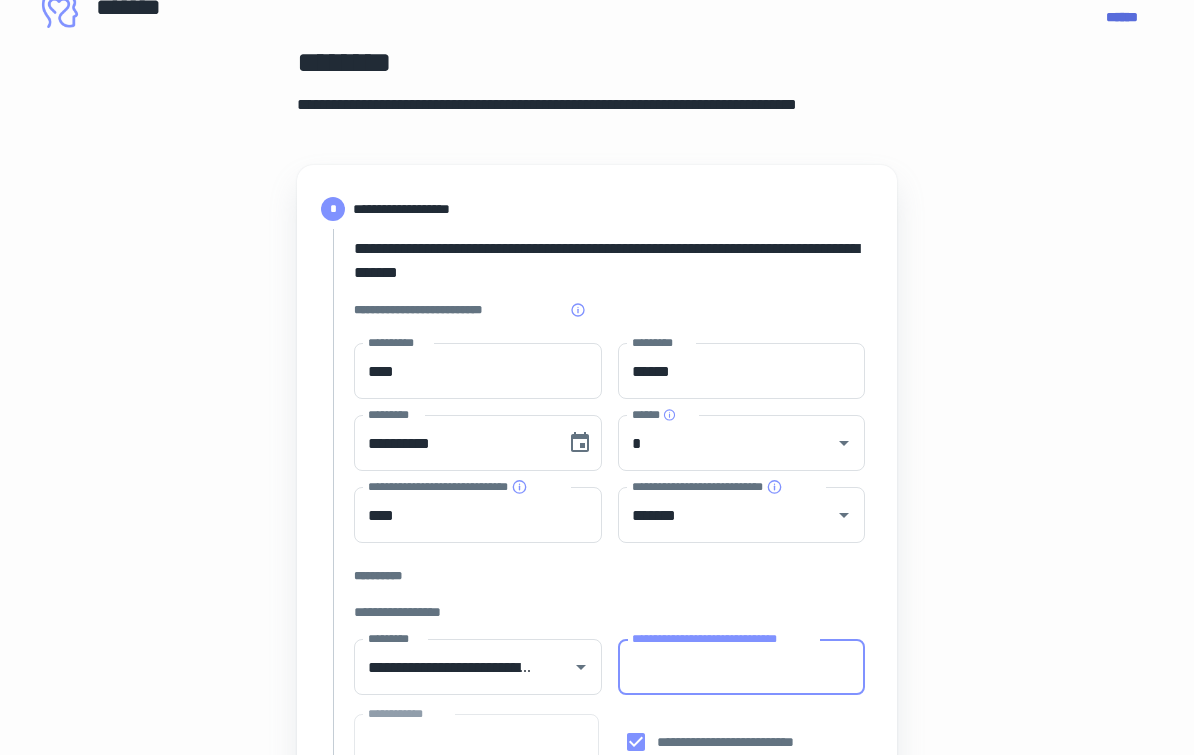 scroll, scrollTop: 0, scrollLeft: 0, axis: both 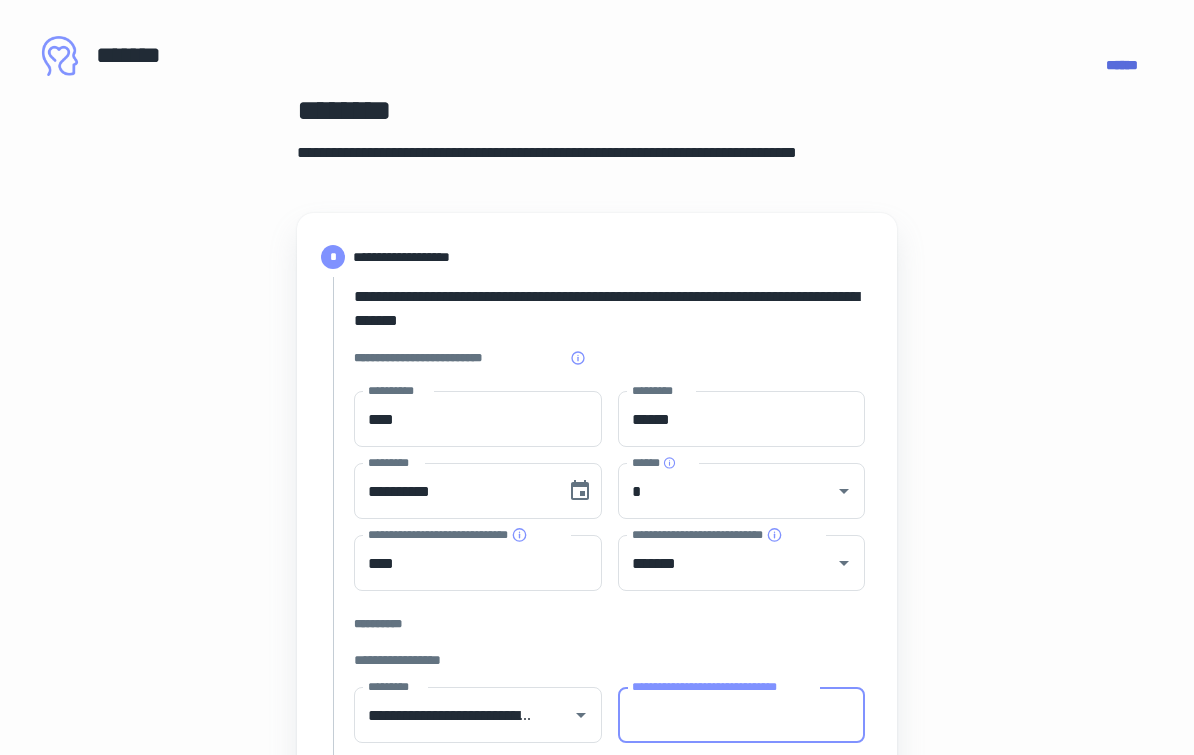drag, startPoint x: 259, startPoint y: 0, endPoint x: -1, endPoint y: -1, distance: 260.00192 